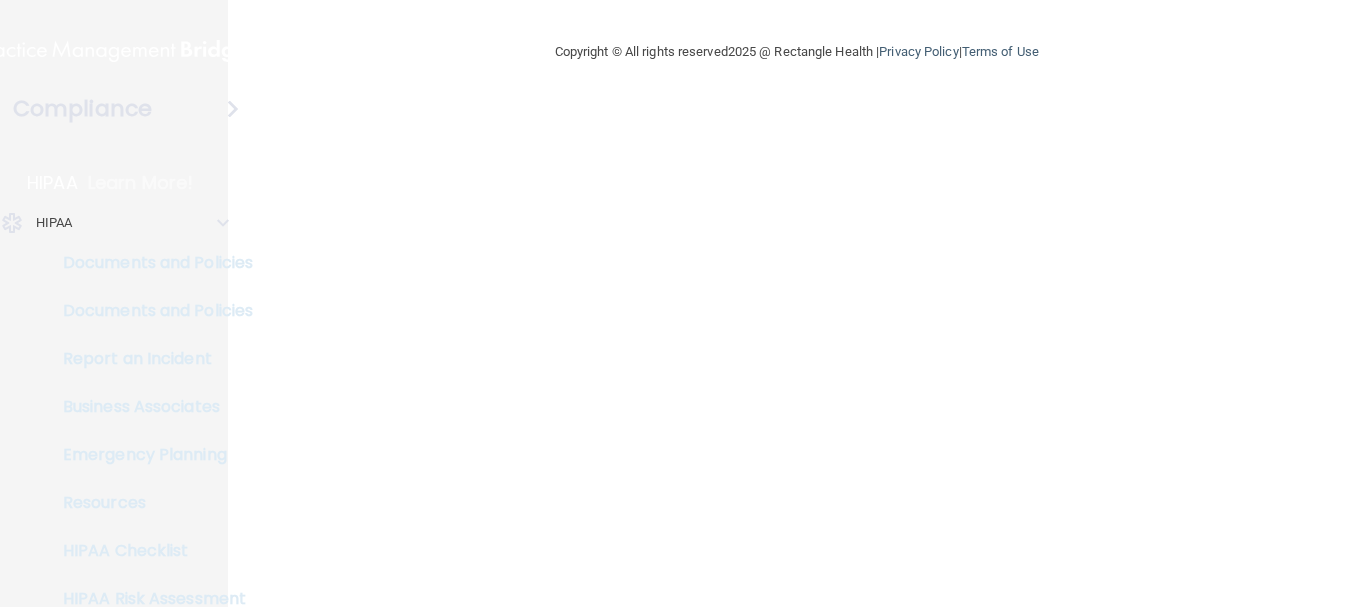 scroll, scrollTop: 0, scrollLeft: 0, axis: both 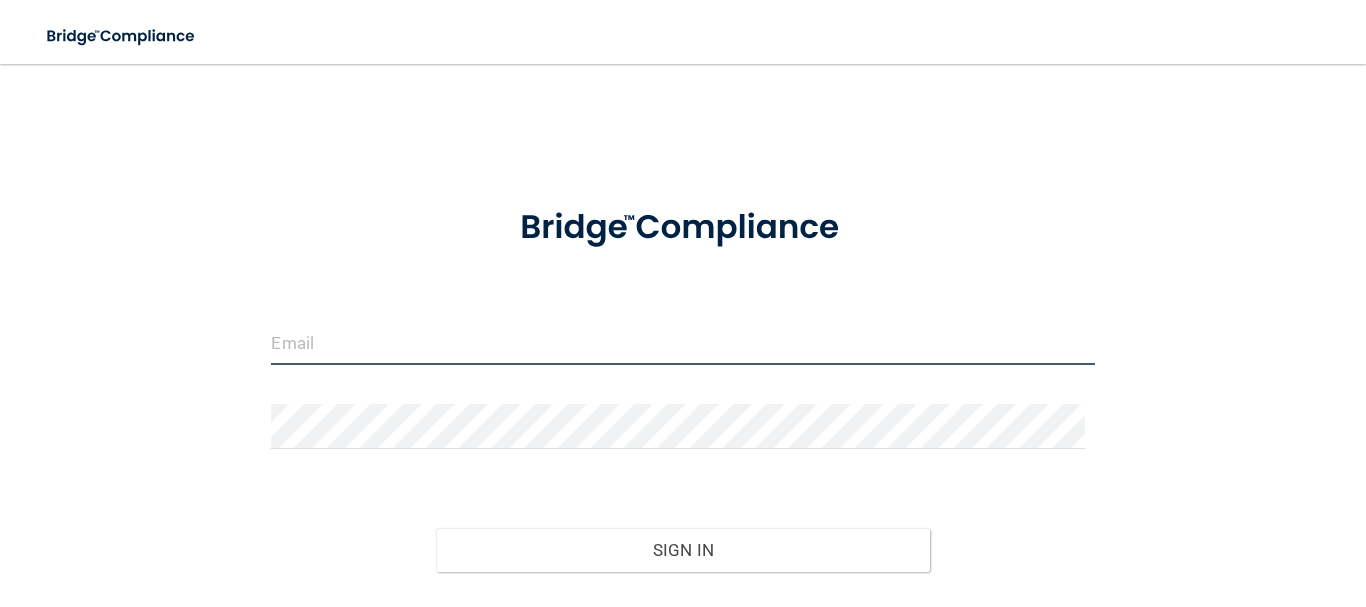click at bounding box center [682, 342] 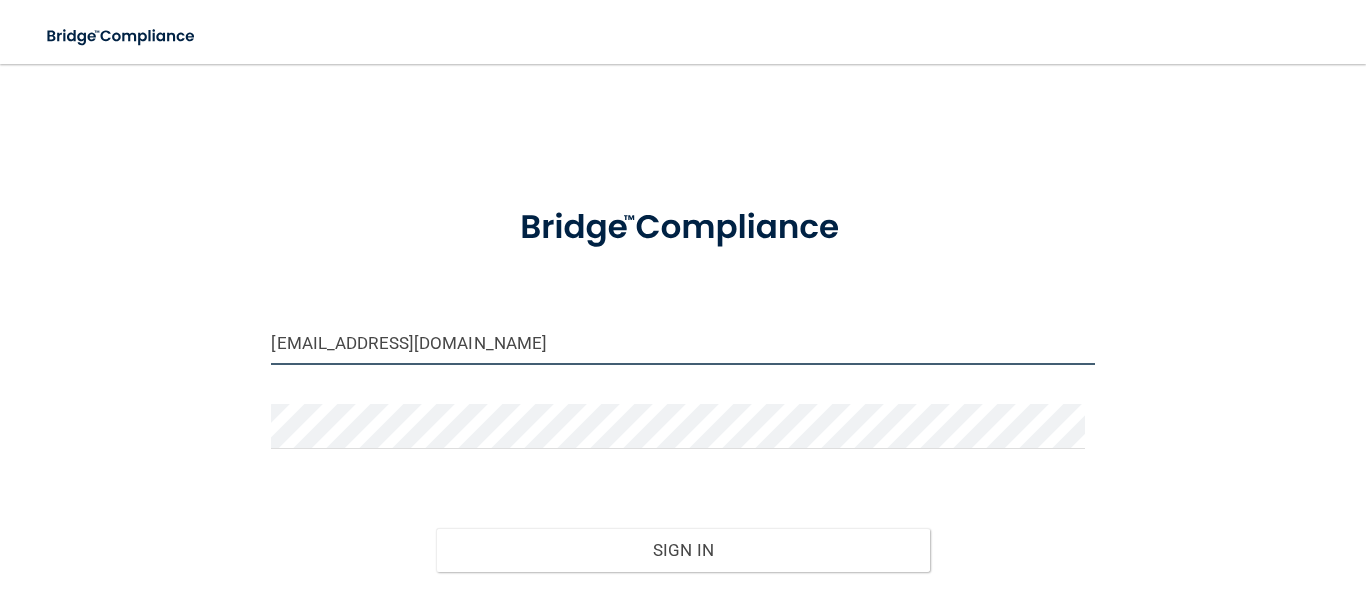 type on "[EMAIL_ADDRESS][DOMAIN_NAME]" 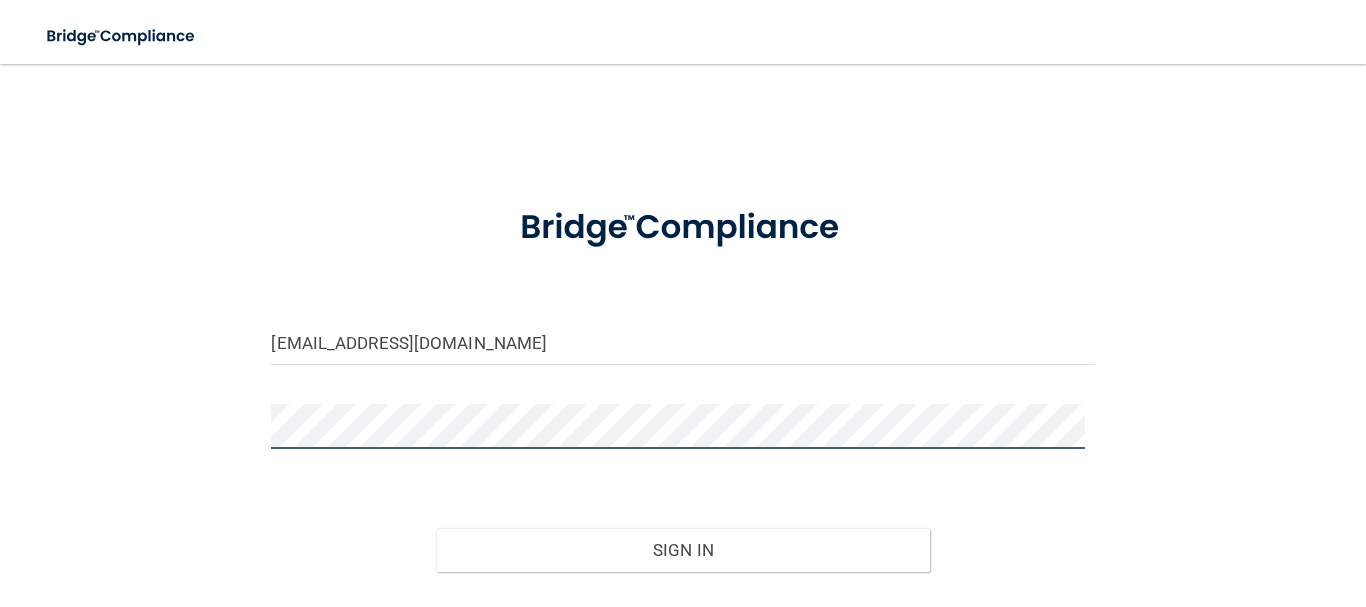 click on "Sign In" at bounding box center [683, 550] 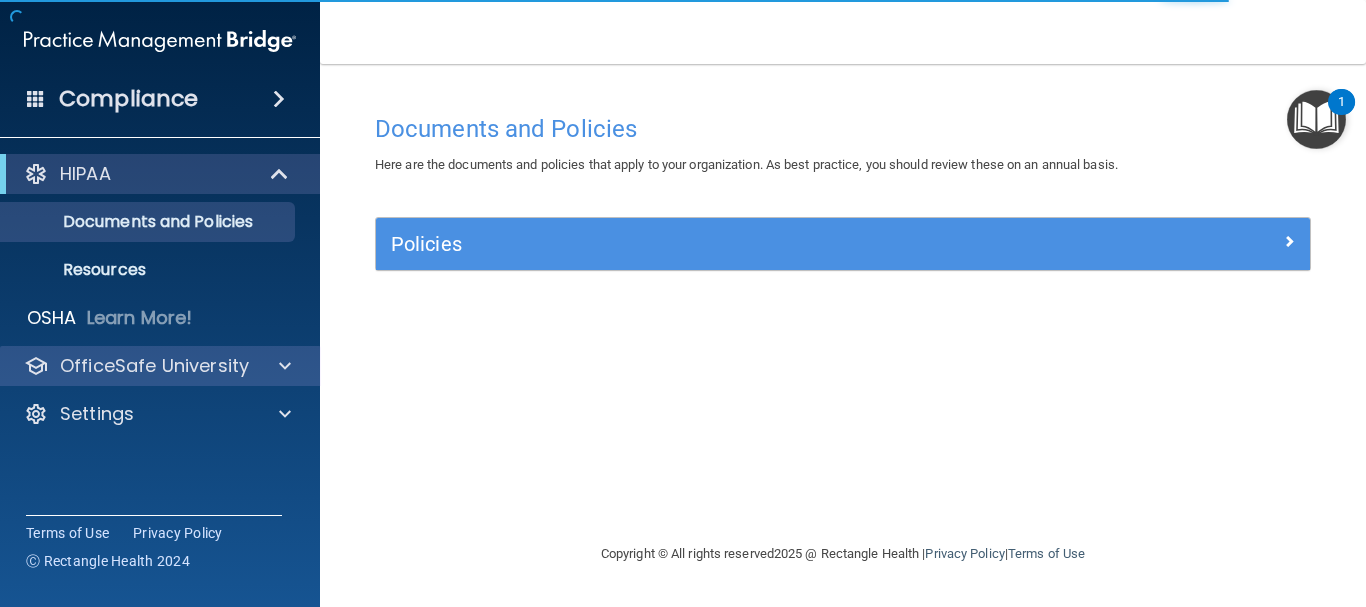 click on "OfficeSafe University" at bounding box center (160, 366) 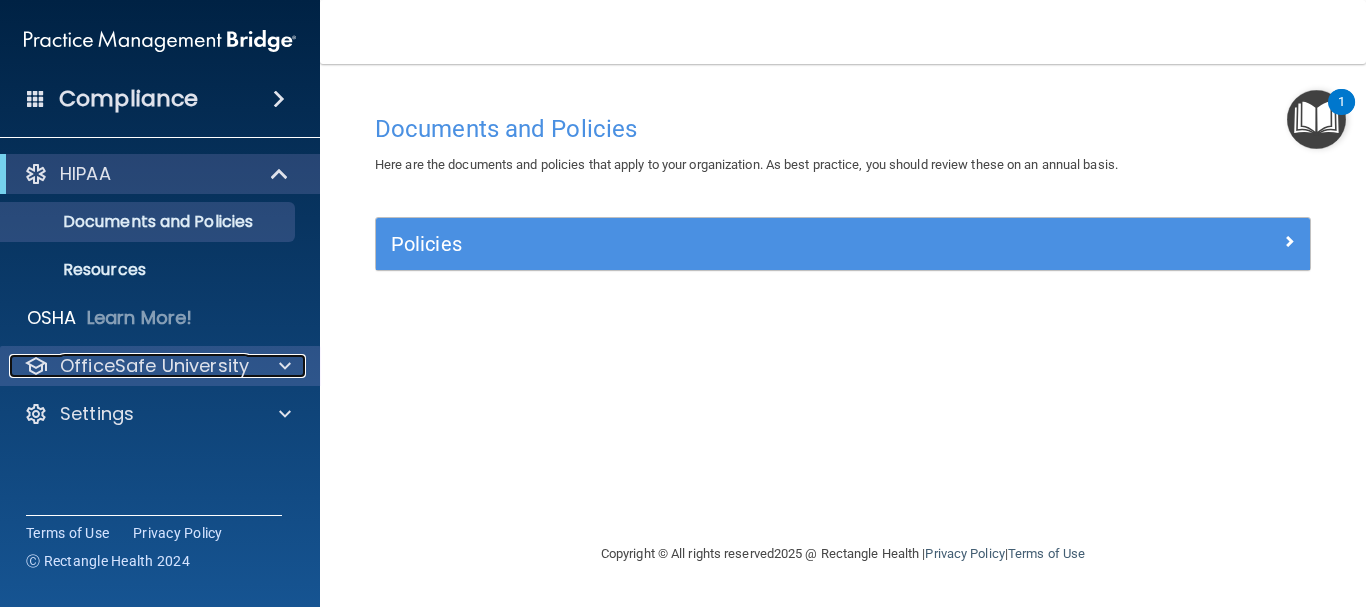 click on "OfficeSafe University" at bounding box center [154, 366] 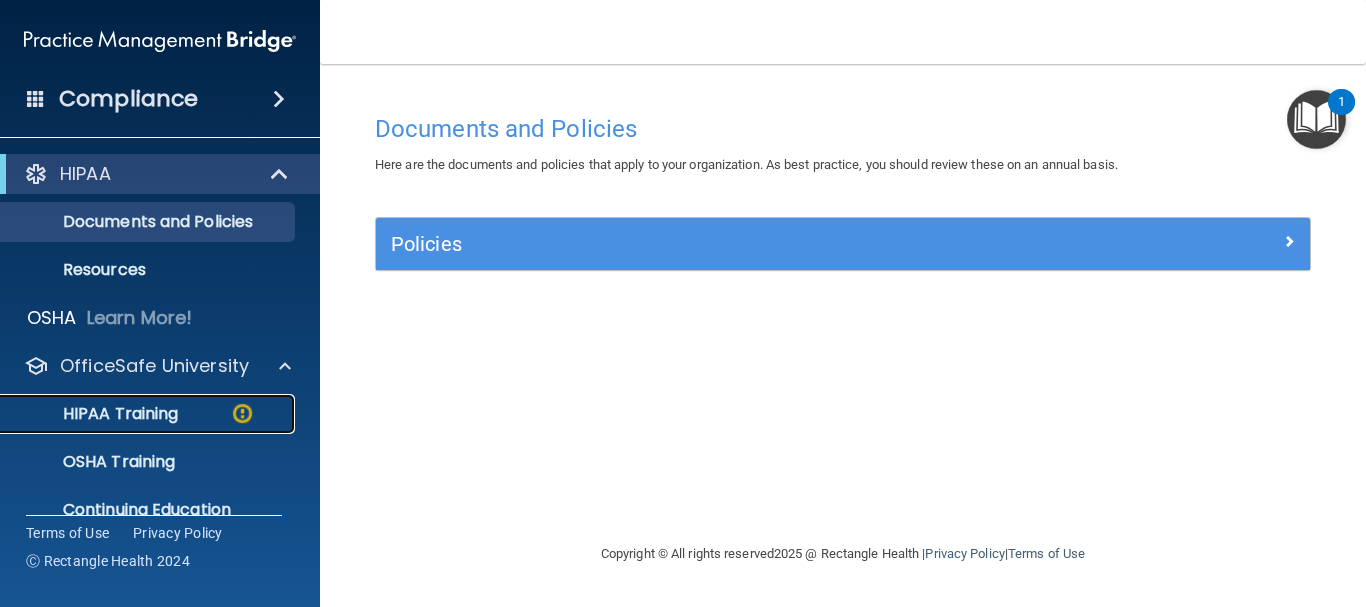 click at bounding box center (242, 413) 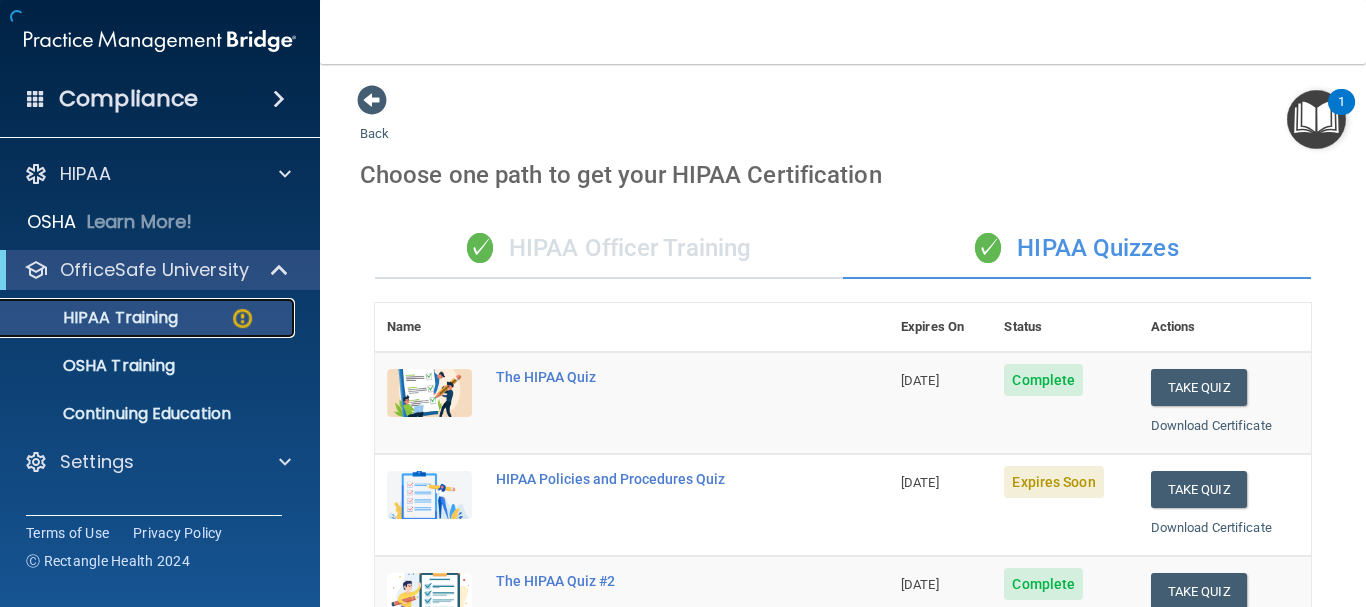 click on "HIPAA Training" at bounding box center (149, 318) 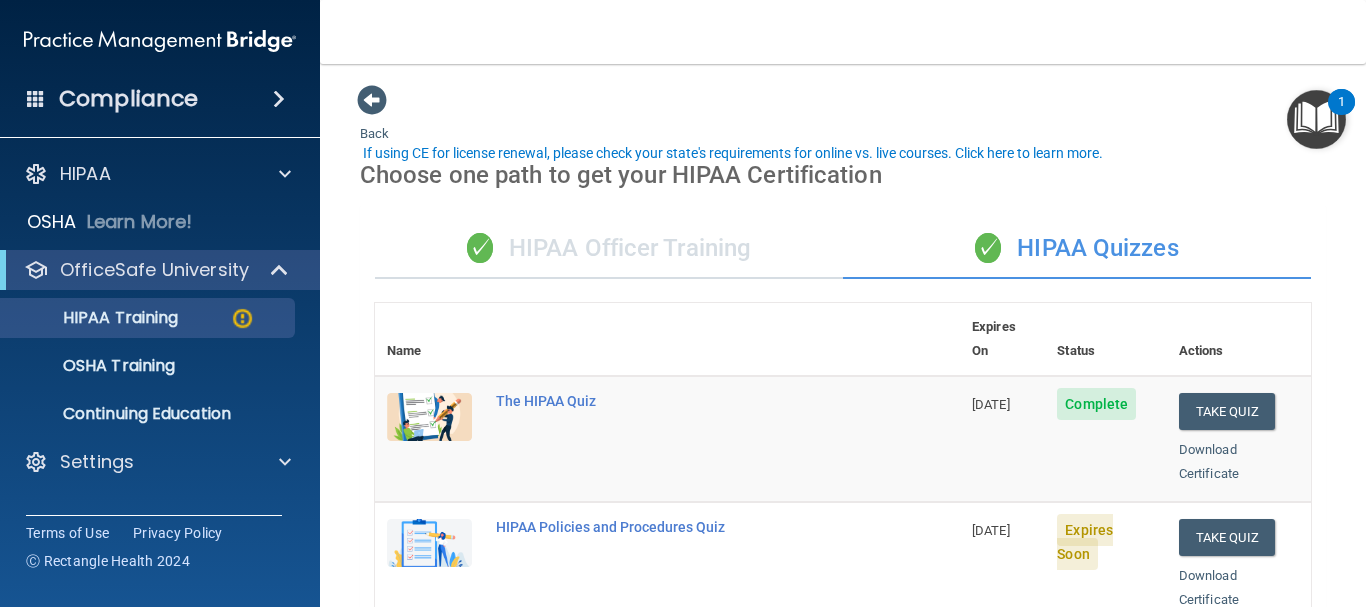 scroll, scrollTop: 100, scrollLeft: 0, axis: vertical 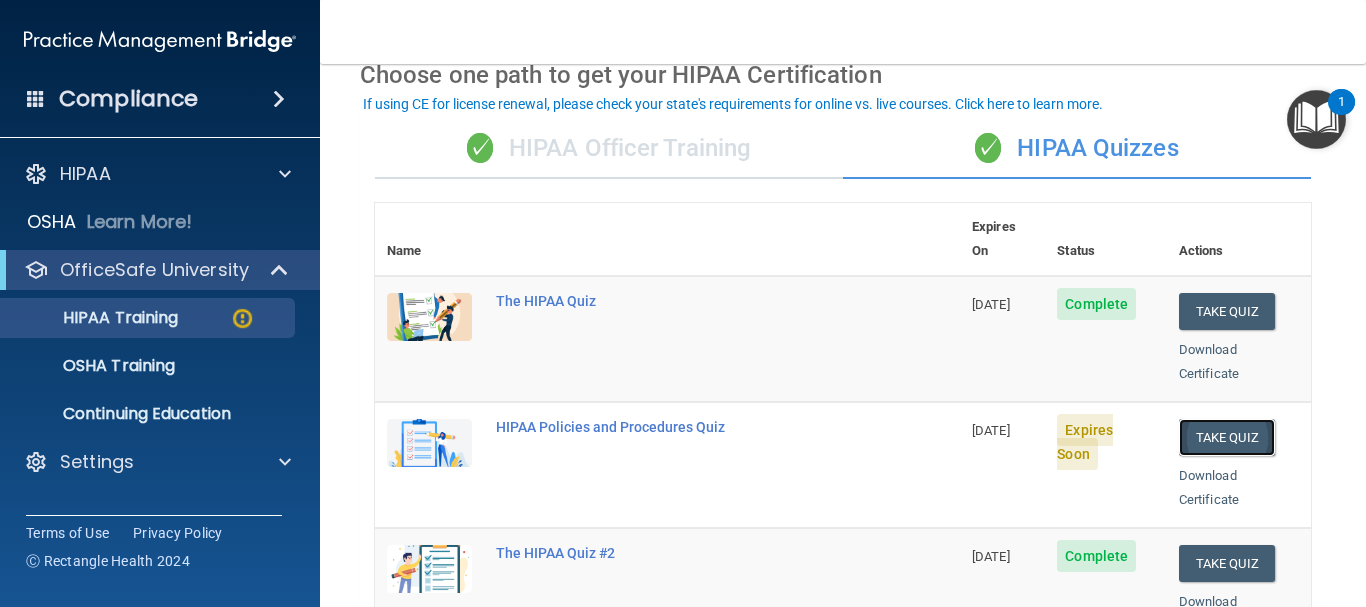 click on "Take Quiz" at bounding box center (1227, 437) 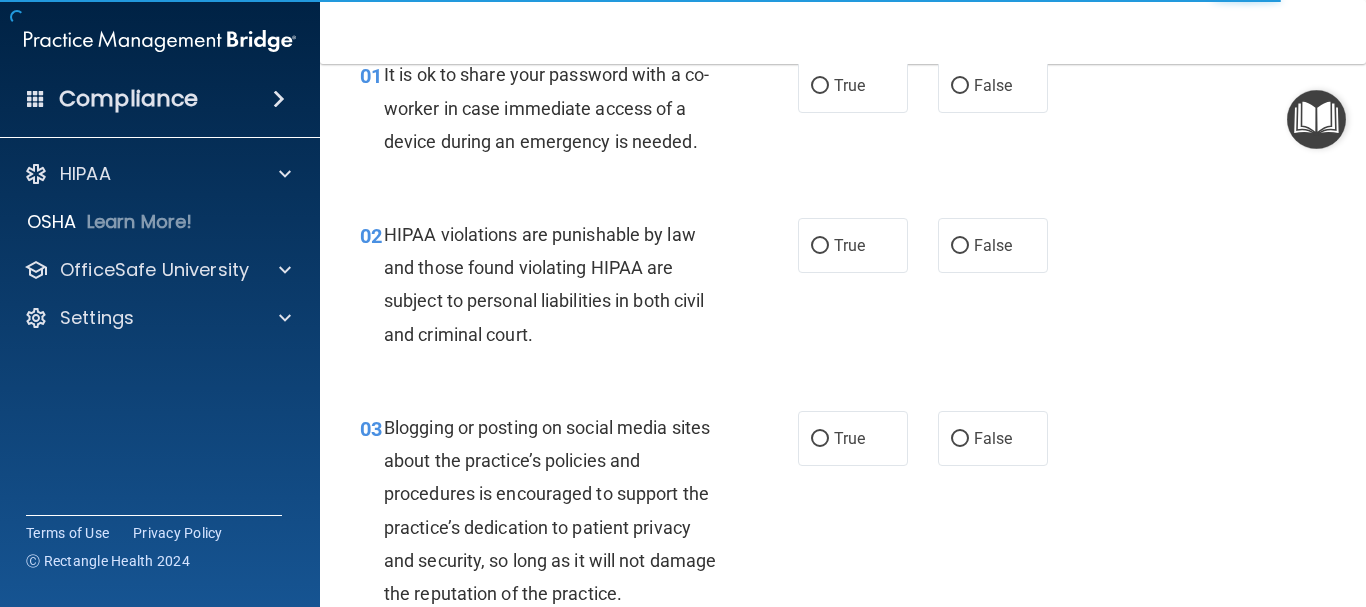 scroll, scrollTop: 0, scrollLeft: 0, axis: both 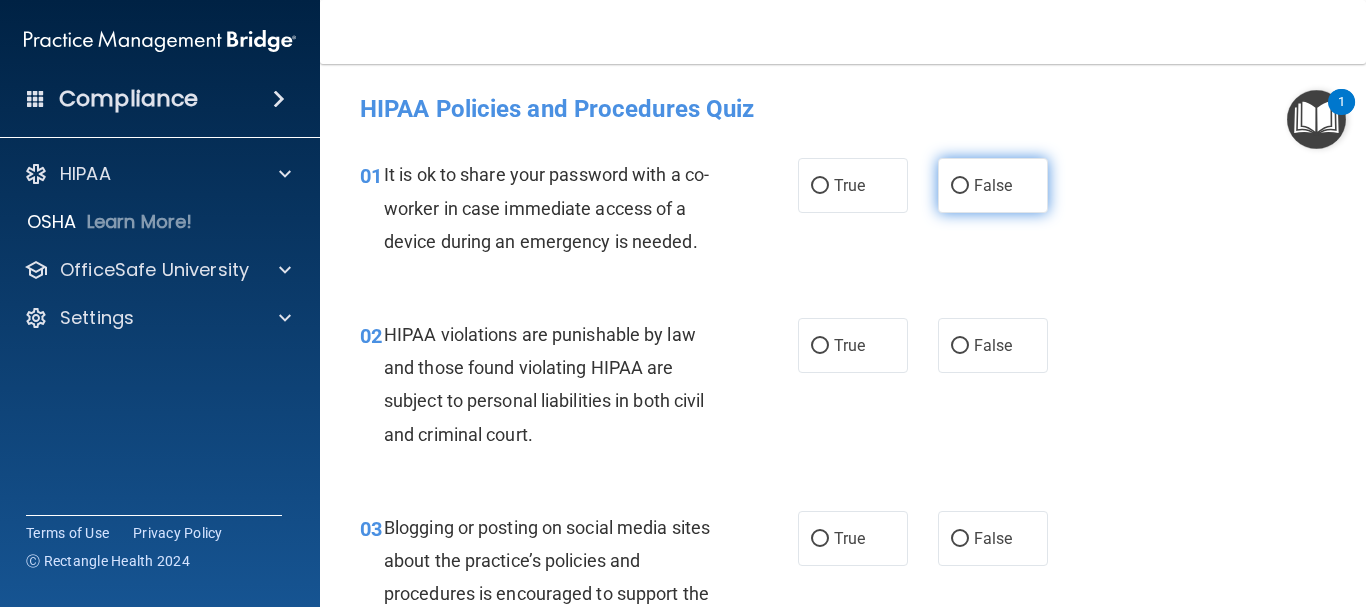 click on "False" at bounding box center [993, 185] 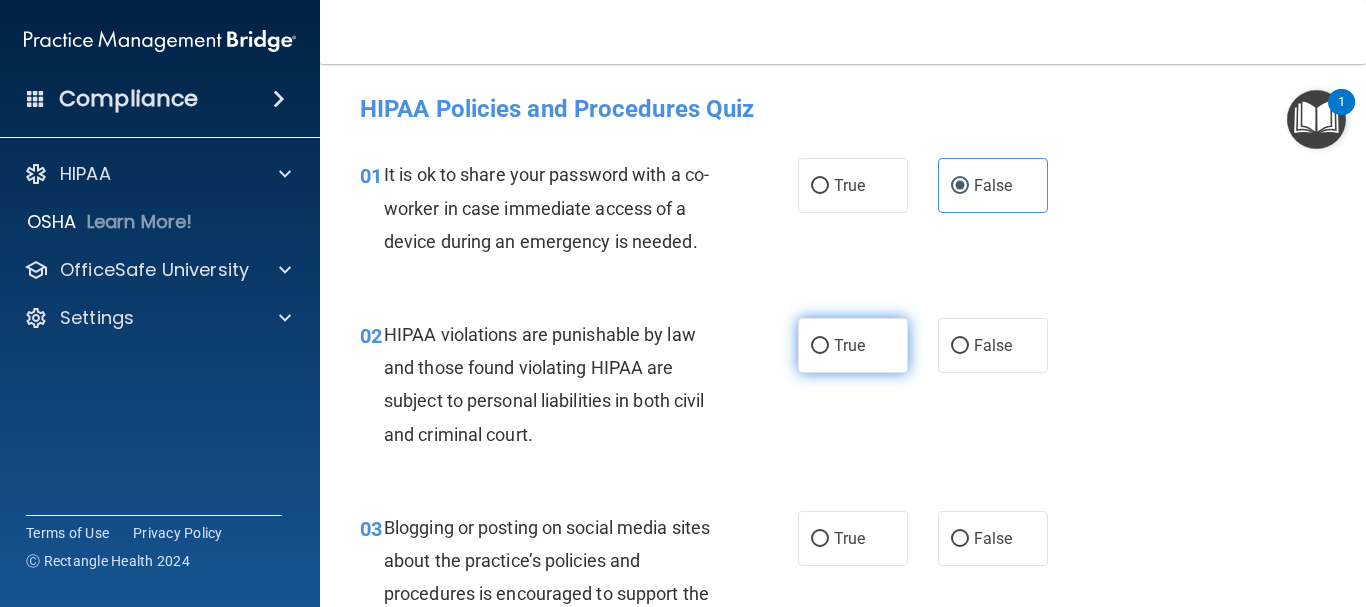 click on "True" at bounding box center (849, 345) 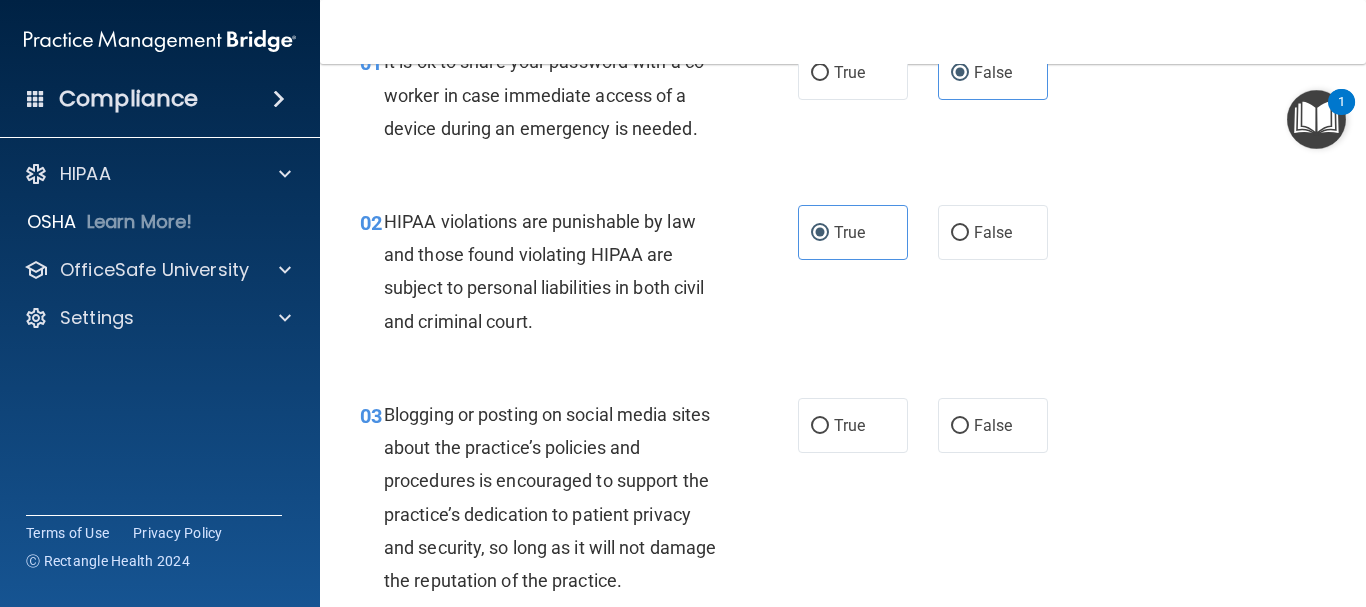 scroll, scrollTop: 200, scrollLeft: 0, axis: vertical 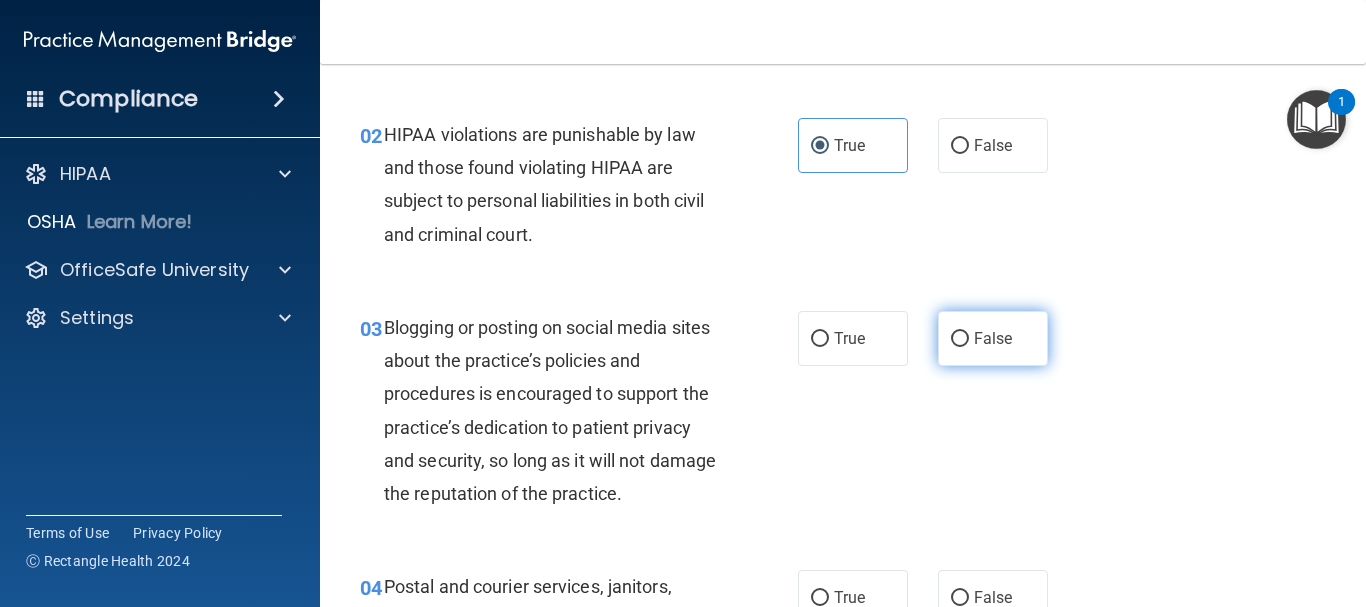 click on "False" at bounding box center (993, 338) 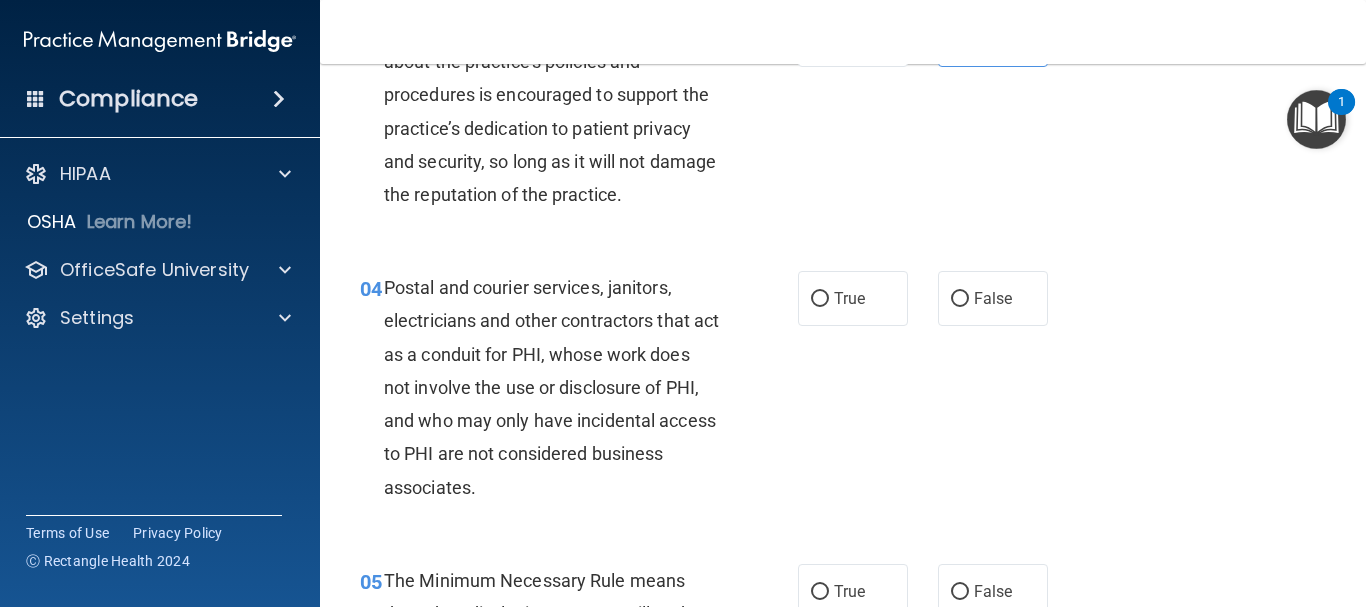 scroll, scrollTop: 500, scrollLeft: 0, axis: vertical 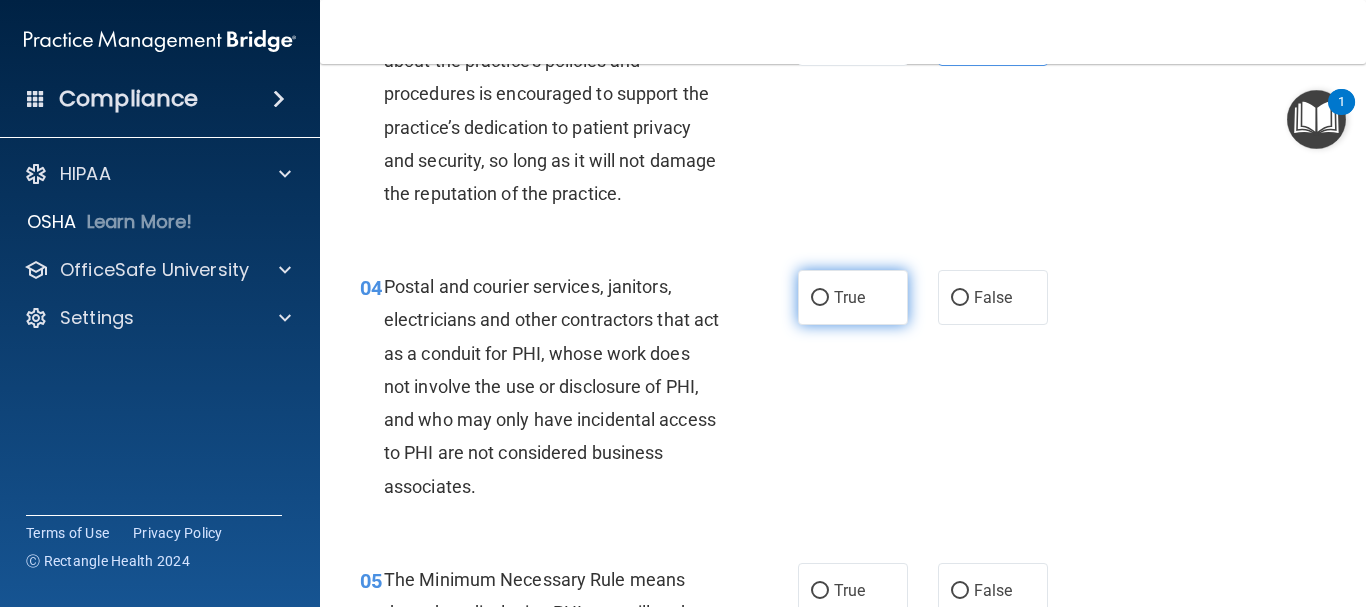 click on "True" at bounding box center (853, 297) 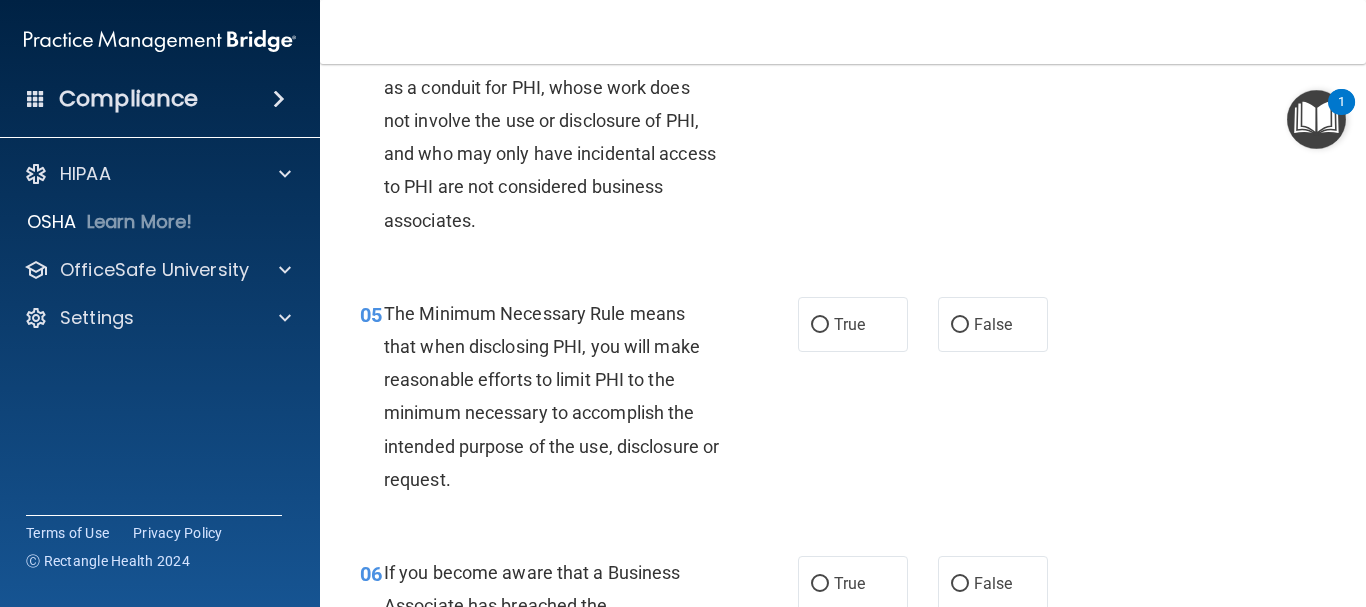 scroll, scrollTop: 800, scrollLeft: 0, axis: vertical 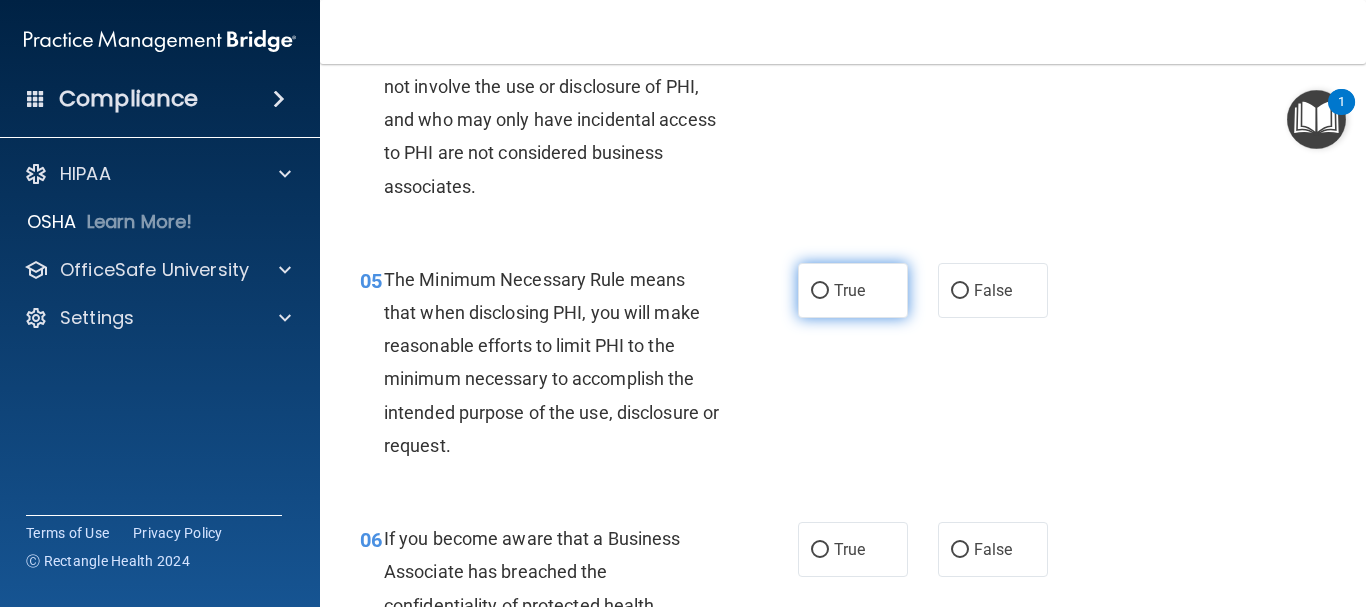 click on "True" at bounding box center [853, 290] 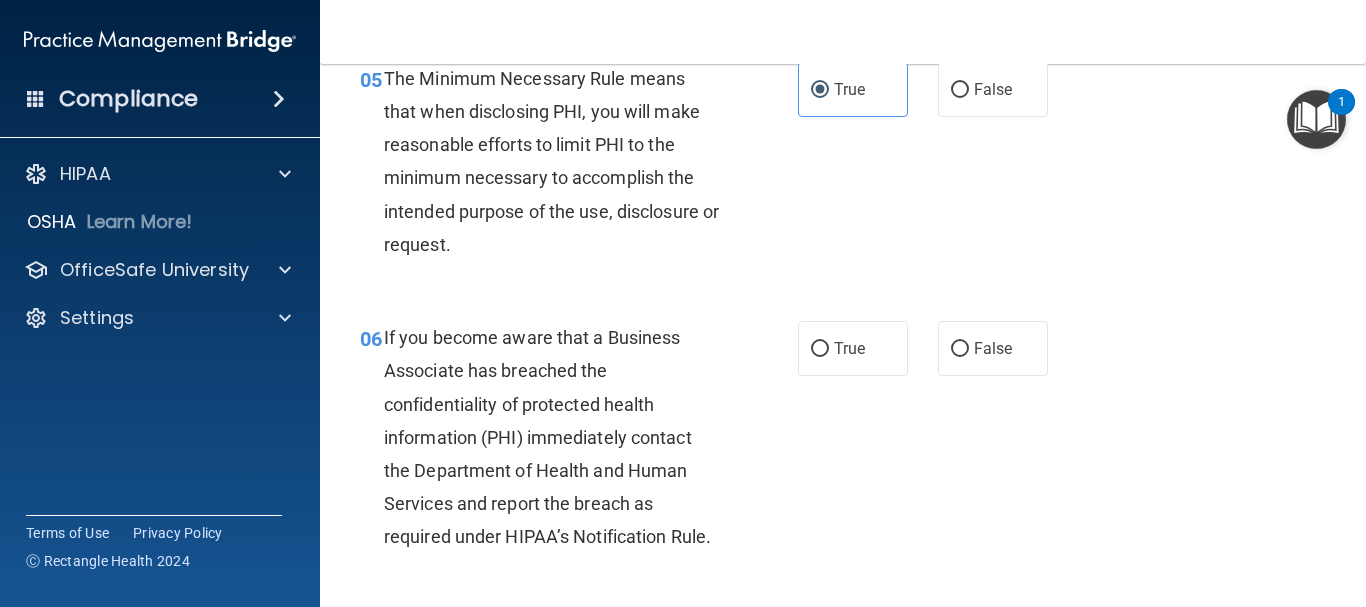 scroll, scrollTop: 1100, scrollLeft: 0, axis: vertical 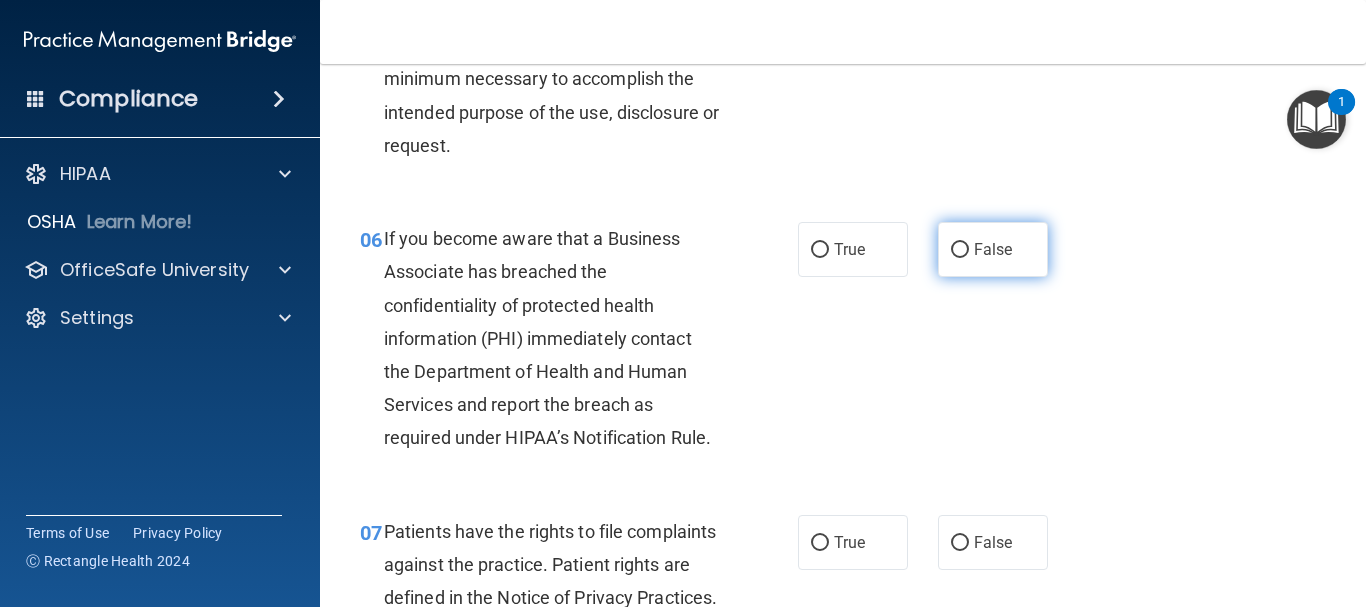 click on "False" at bounding box center [993, 249] 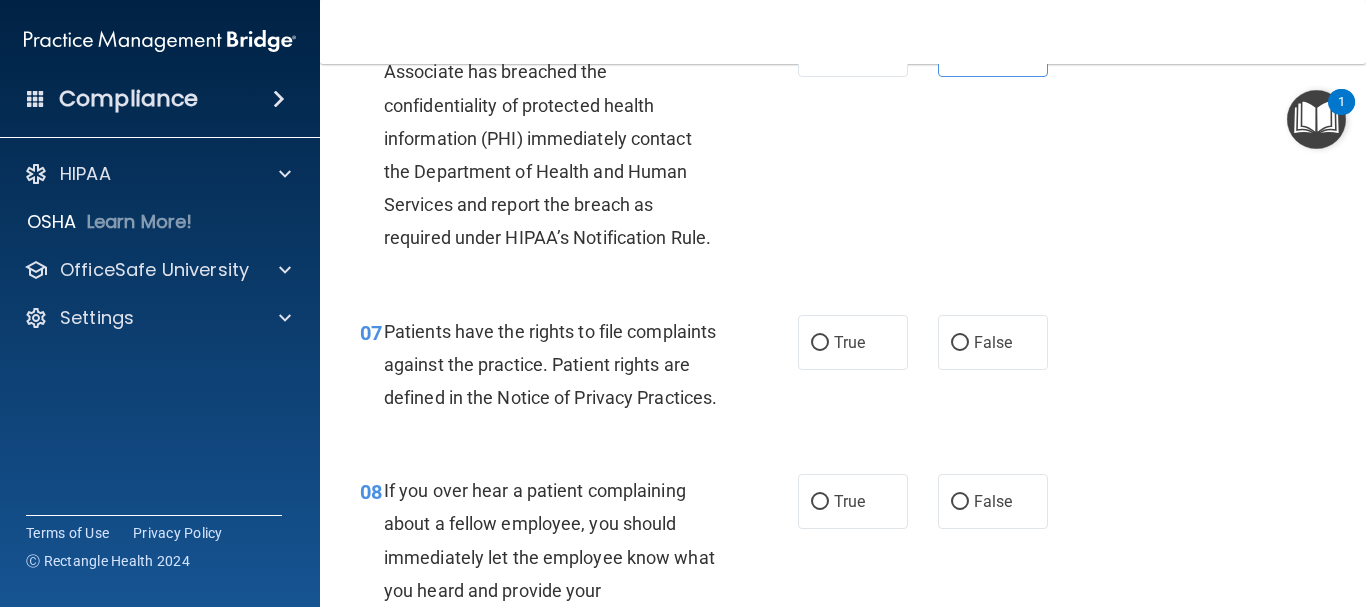 scroll, scrollTop: 1400, scrollLeft: 0, axis: vertical 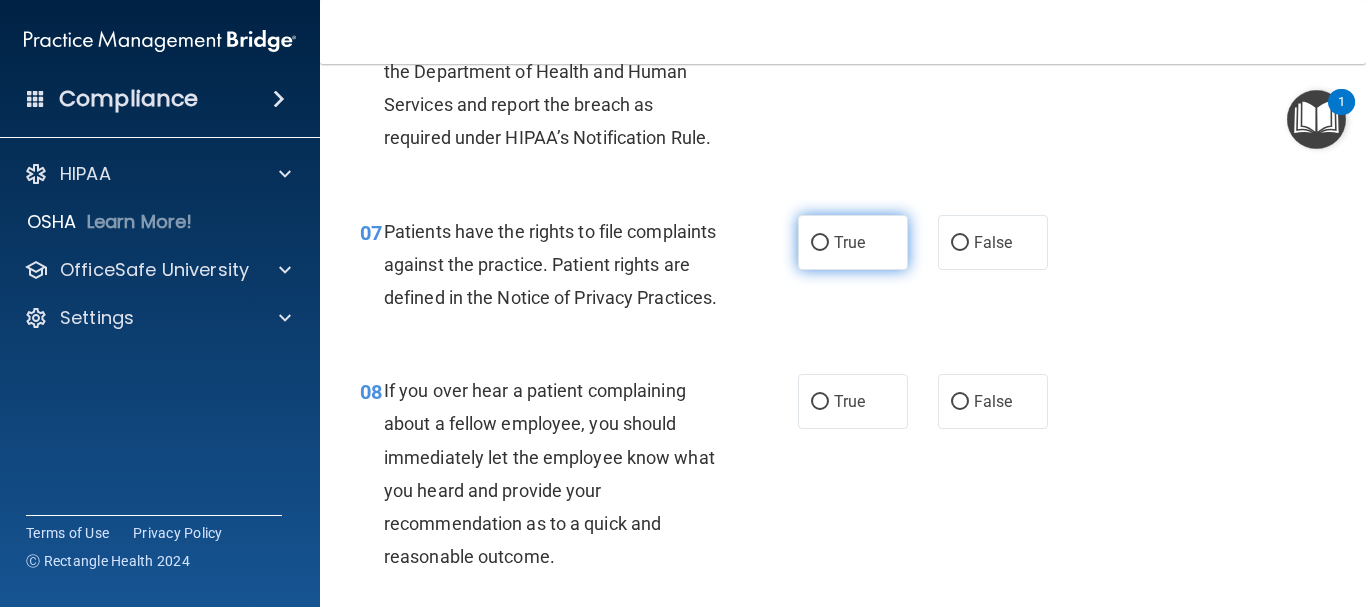 click on "True" at bounding box center [853, 242] 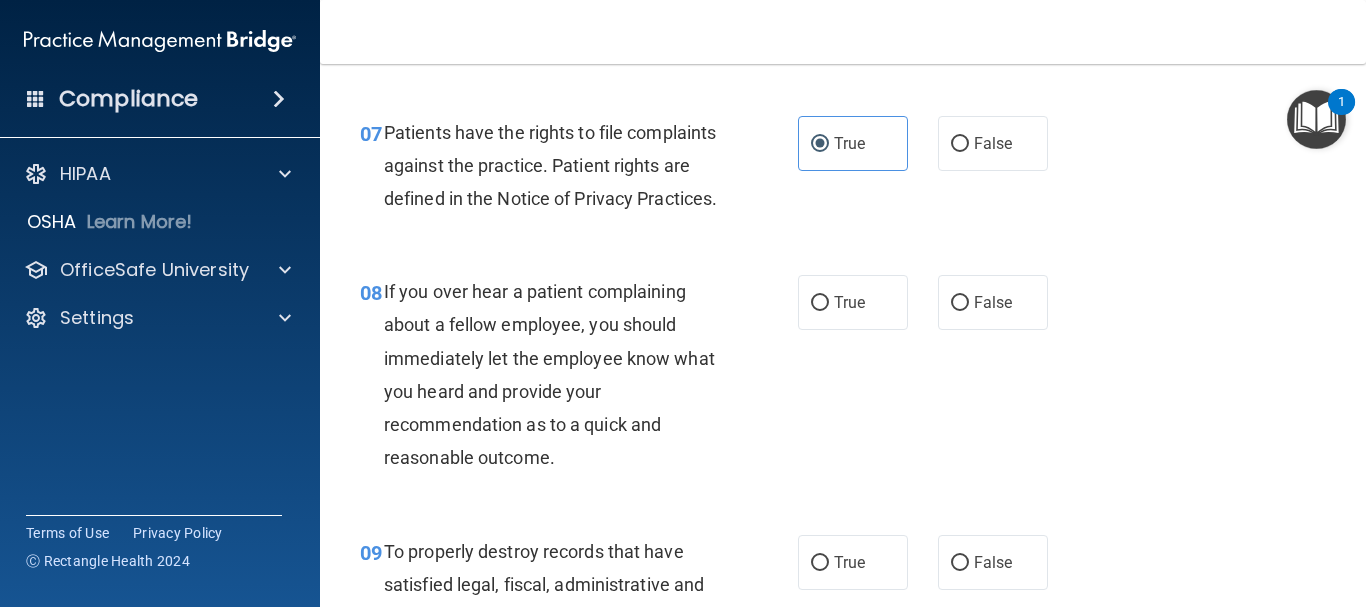 scroll, scrollTop: 1500, scrollLeft: 0, axis: vertical 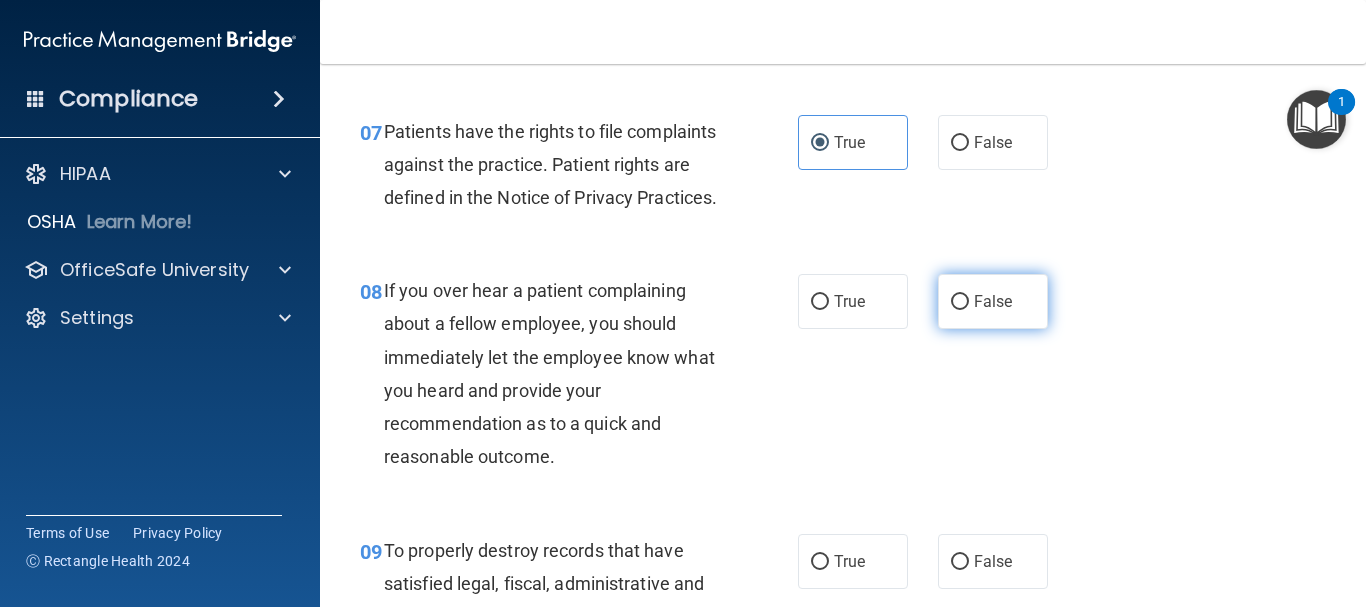 click on "False" at bounding box center [993, 301] 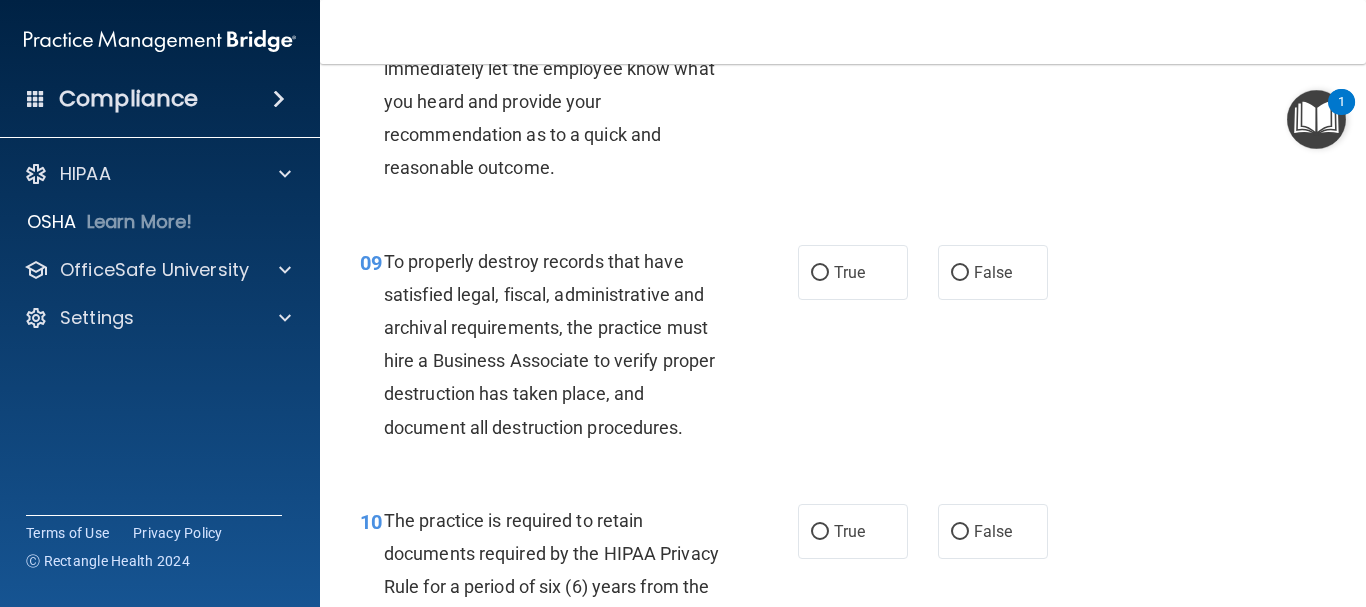 scroll, scrollTop: 1800, scrollLeft: 0, axis: vertical 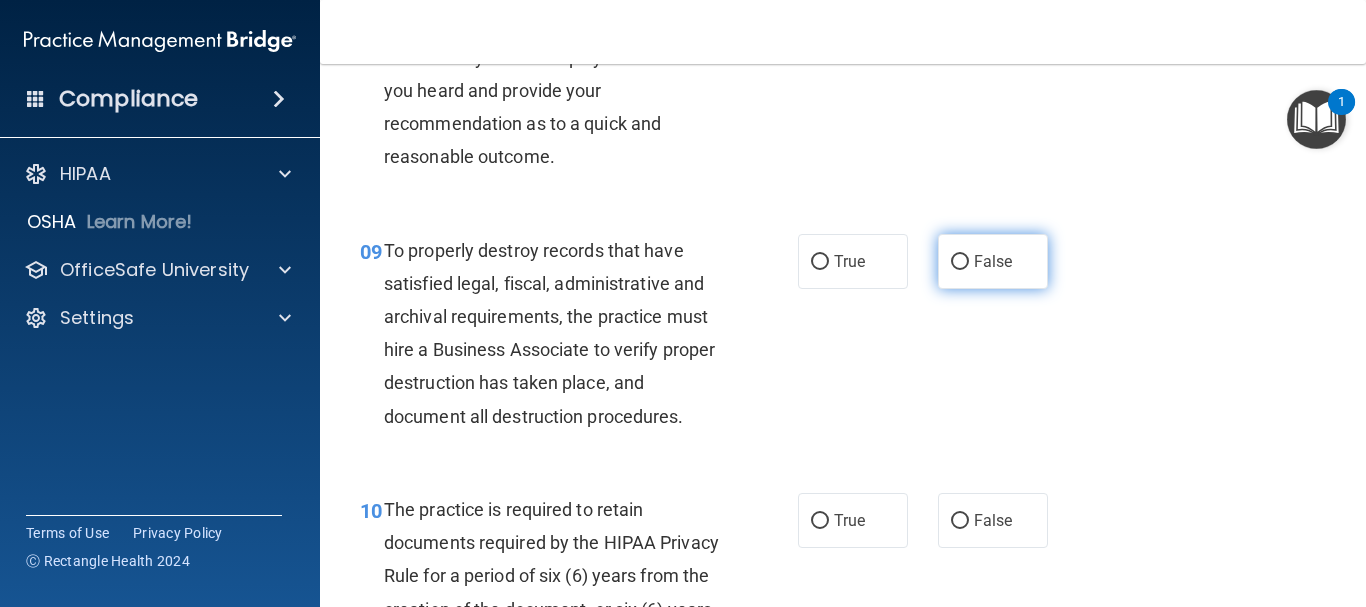 click on "False" at bounding box center [993, 261] 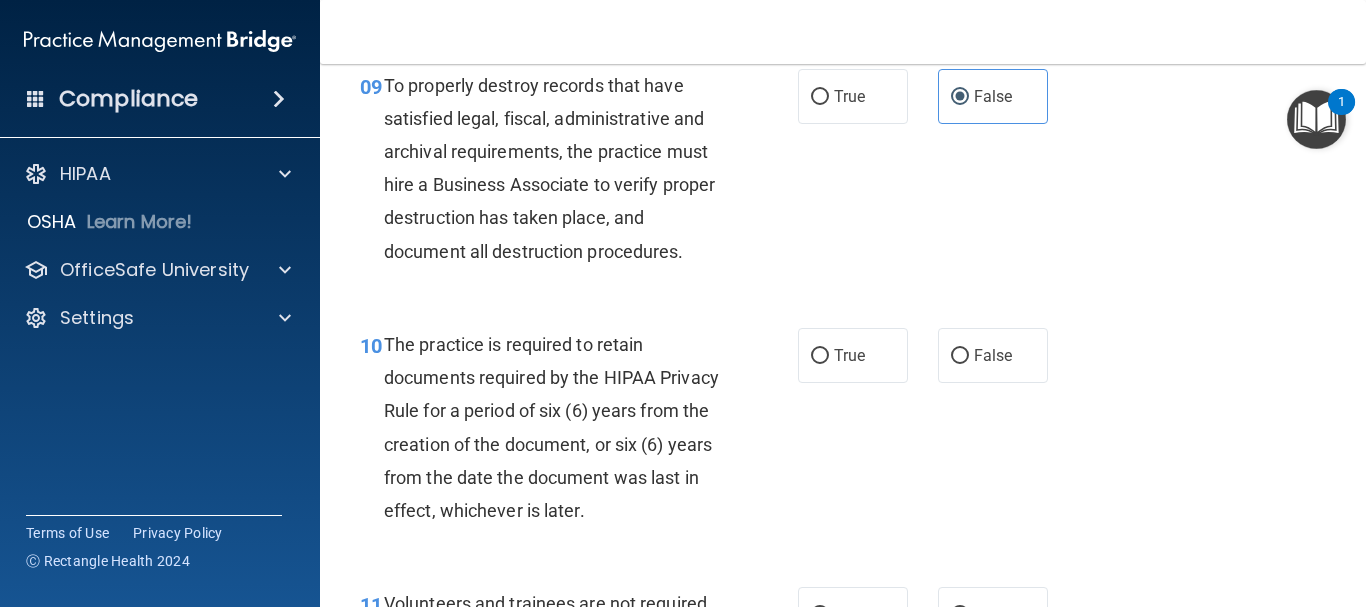 scroll, scrollTop: 2000, scrollLeft: 0, axis: vertical 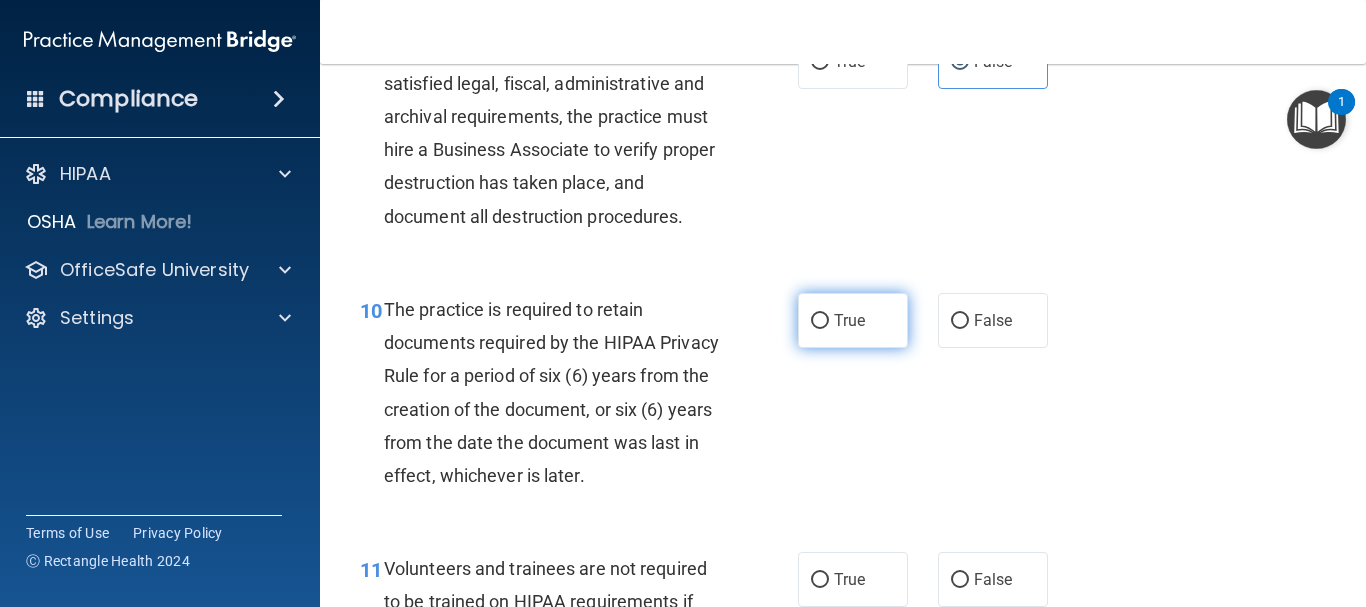 click on "True" at bounding box center (853, 320) 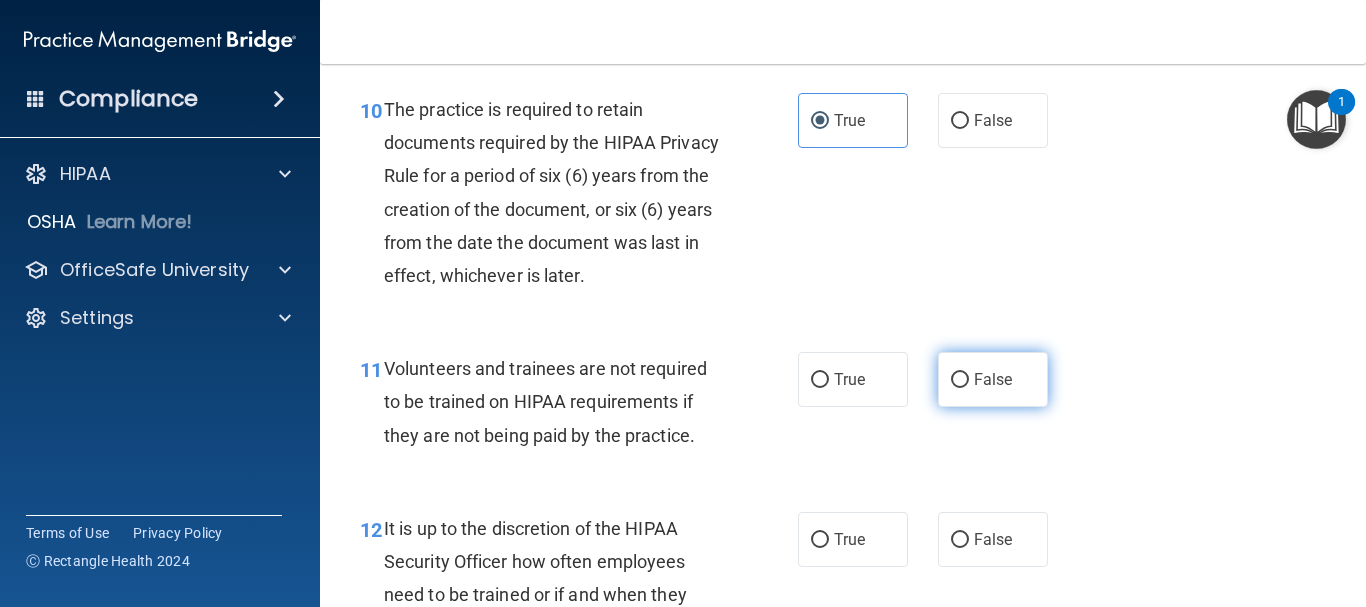 scroll, scrollTop: 2300, scrollLeft: 0, axis: vertical 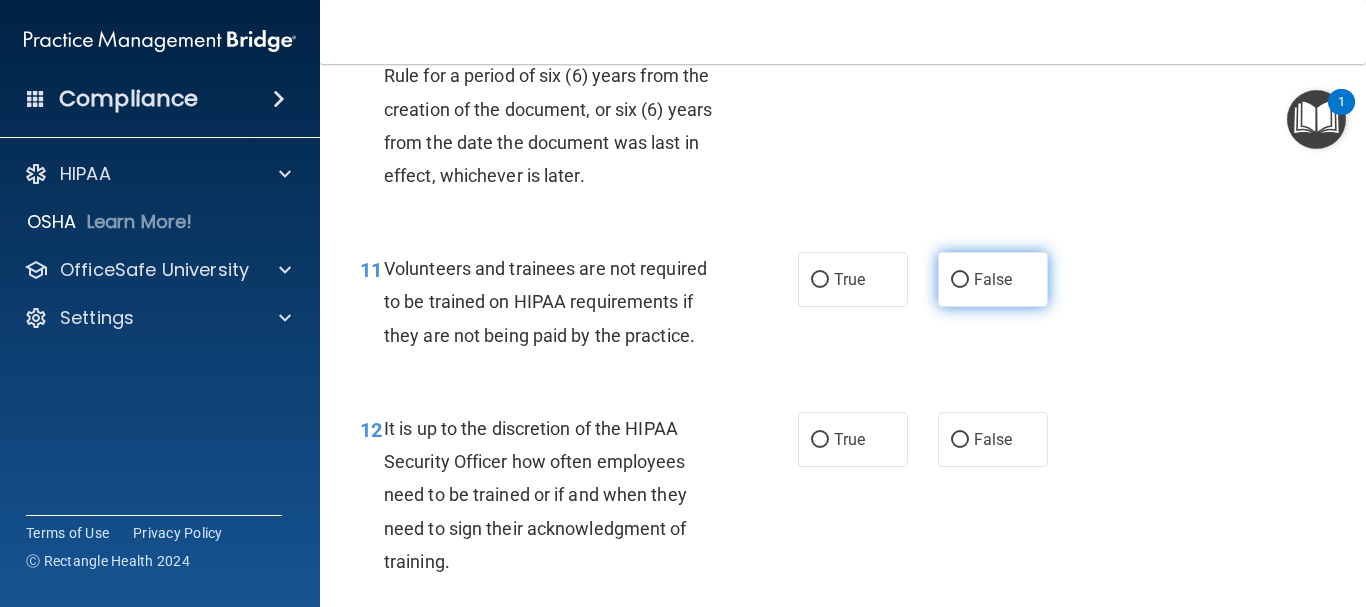 click on "False" at bounding box center [993, 279] 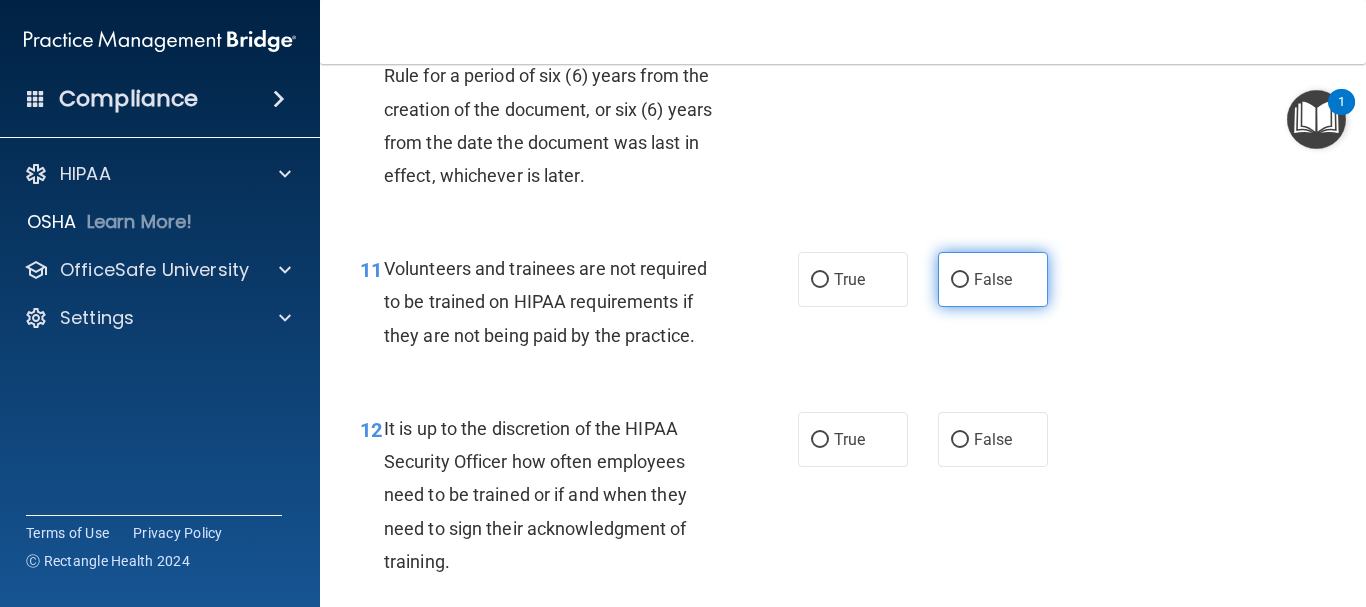 click on "False" at bounding box center (993, 279) 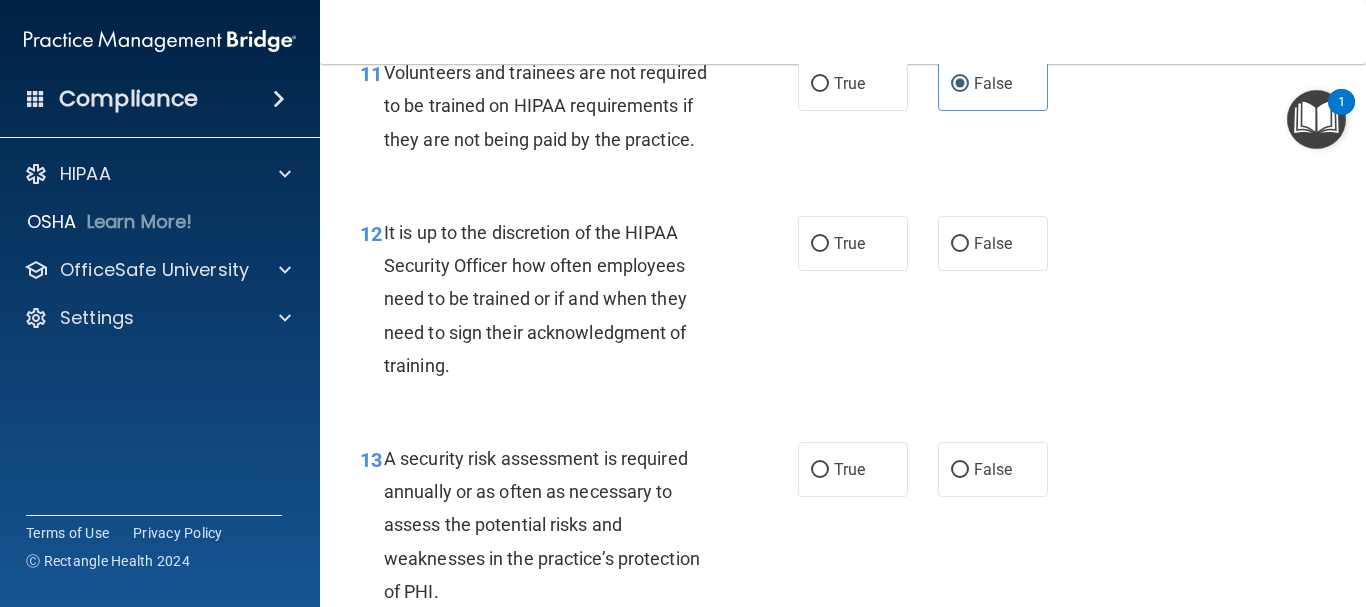scroll, scrollTop: 2500, scrollLeft: 0, axis: vertical 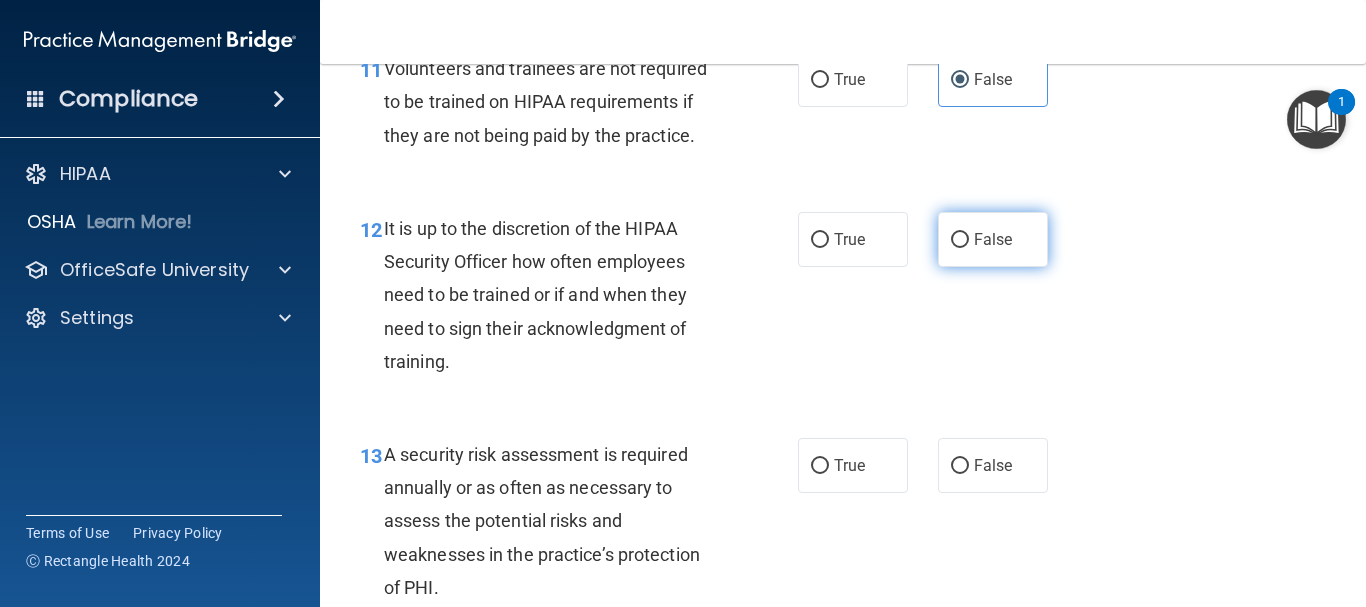 click on "False" at bounding box center [993, 239] 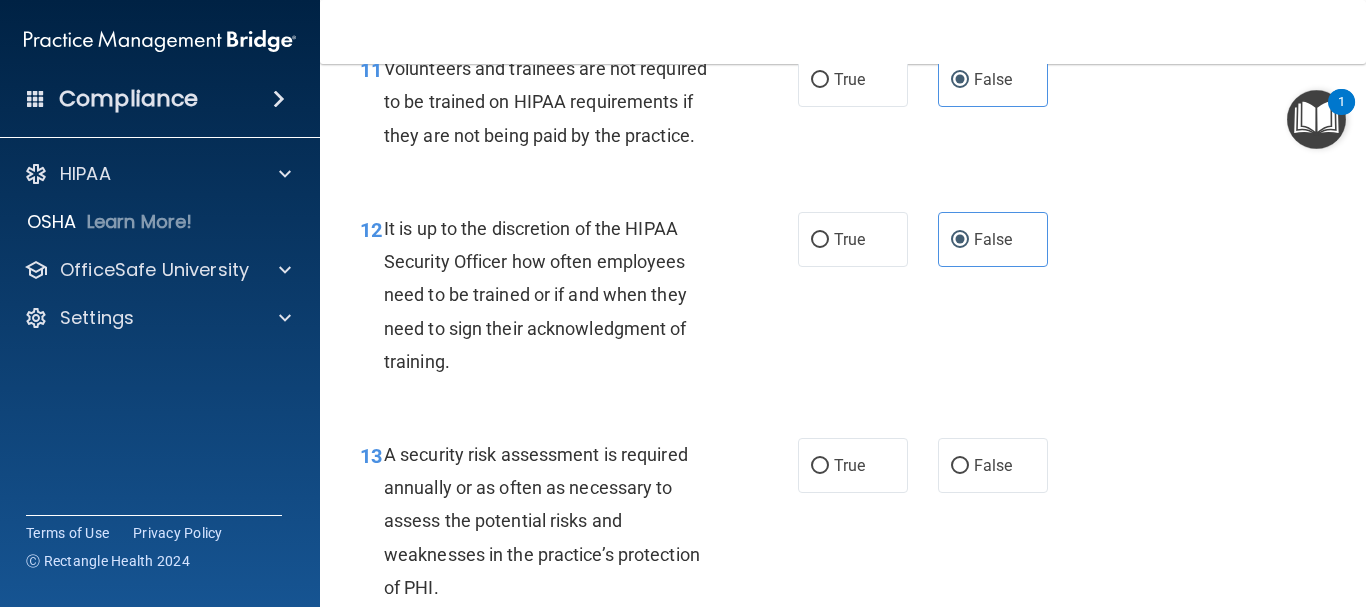 scroll, scrollTop: 2600, scrollLeft: 0, axis: vertical 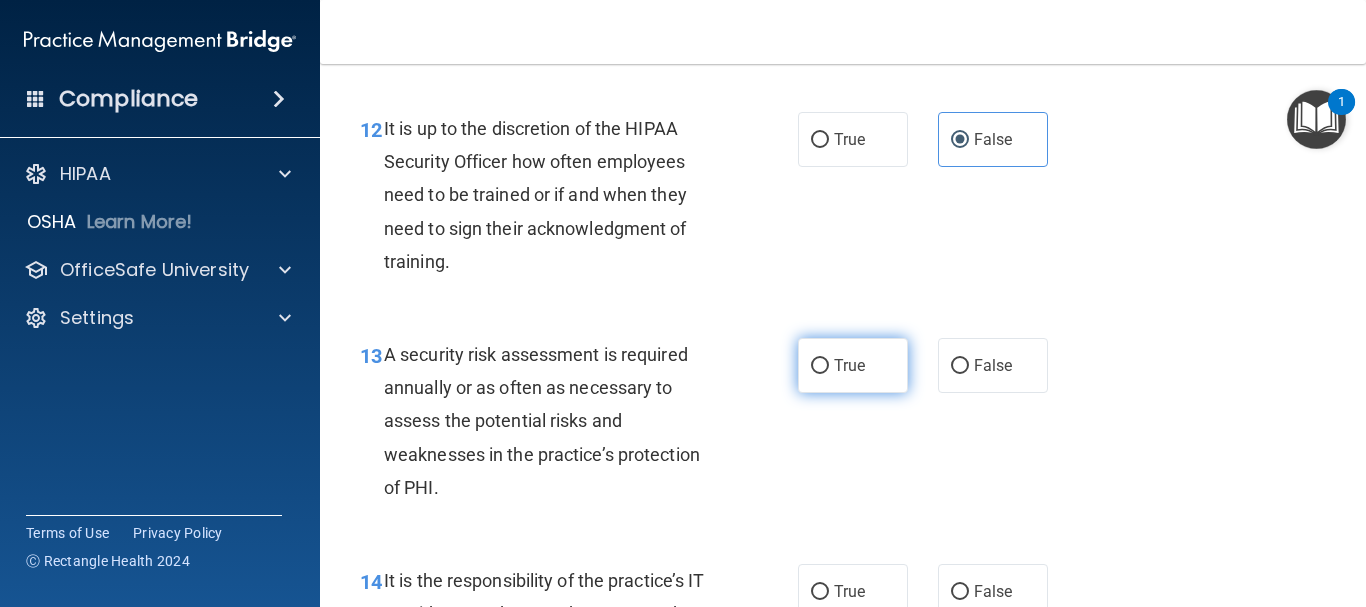 click on "True" at bounding box center (853, 365) 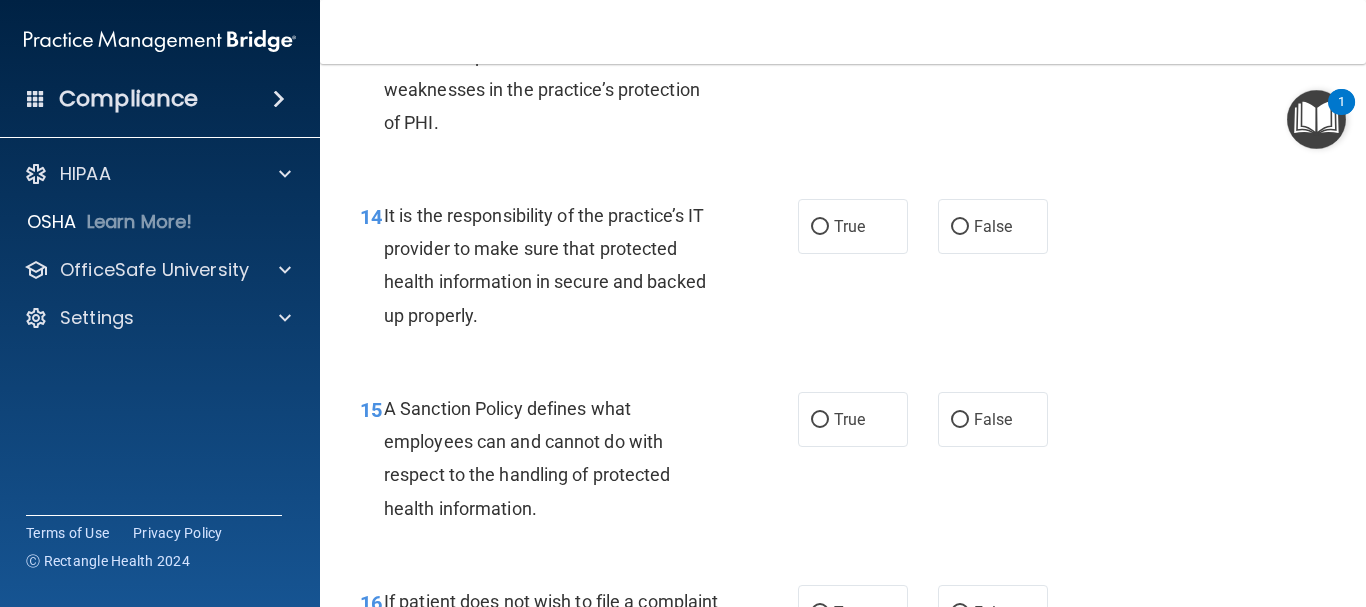 scroll, scrollTop: 3000, scrollLeft: 0, axis: vertical 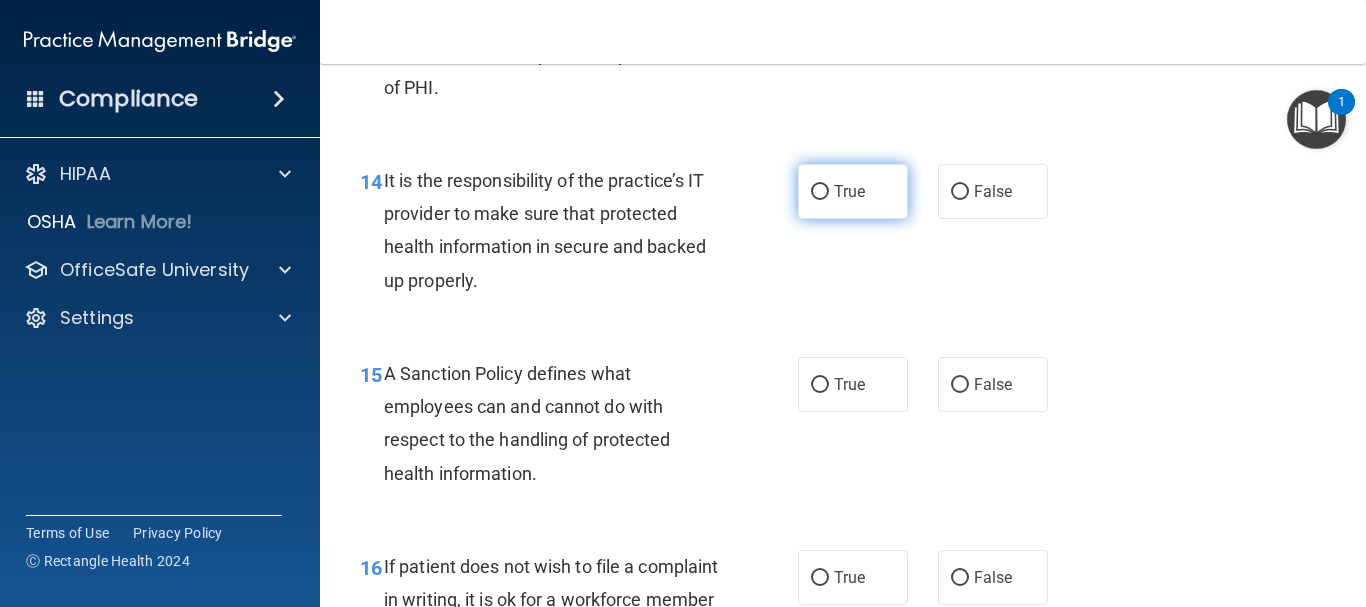 click on "True" at bounding box center [820, 192] 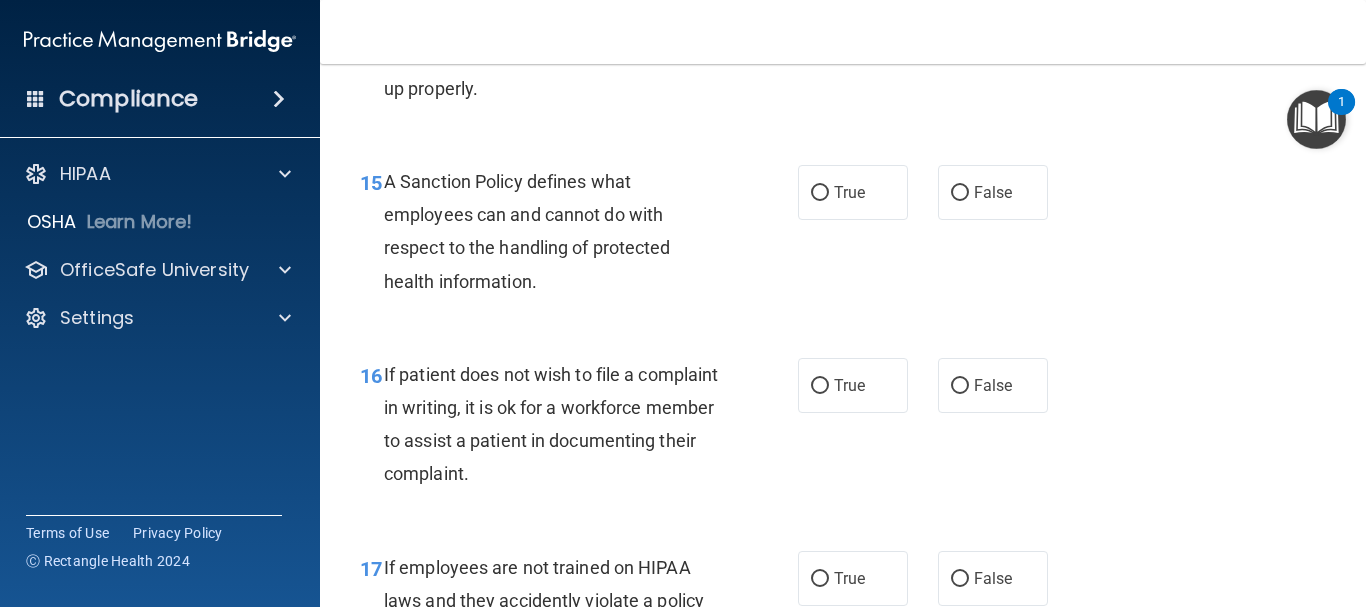 scroll, scrollTop: 3200, scrollLeft: 0, axis: vertical 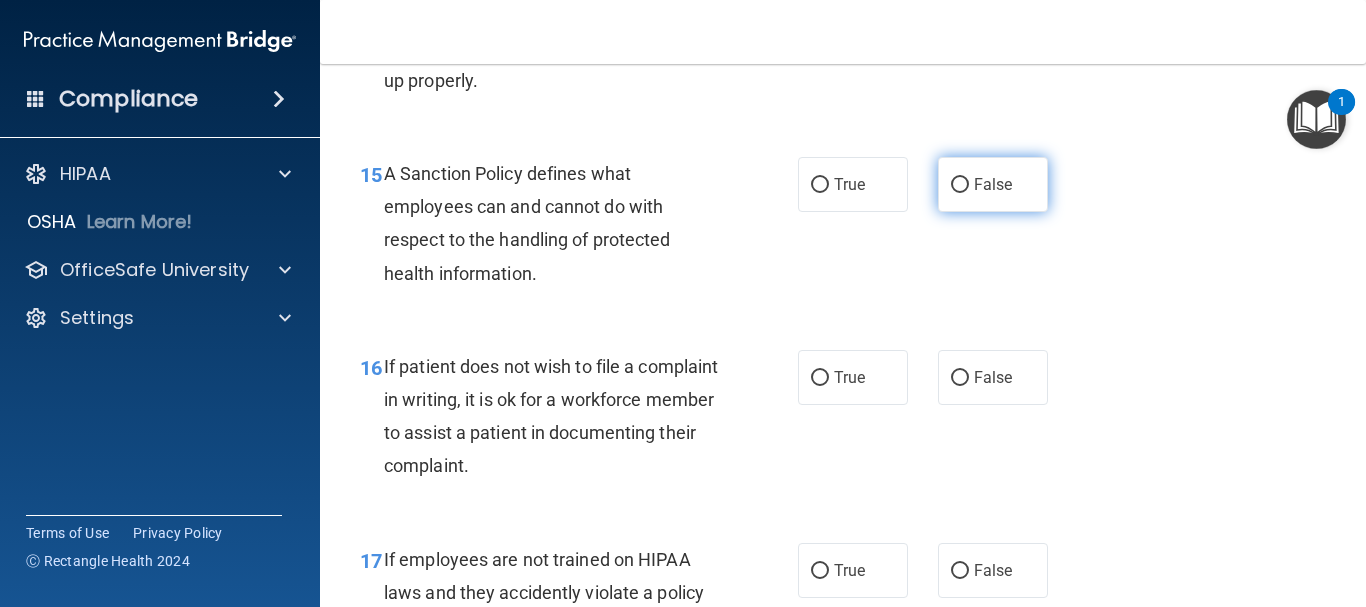 click on "False" at bounding box center (993, 184) 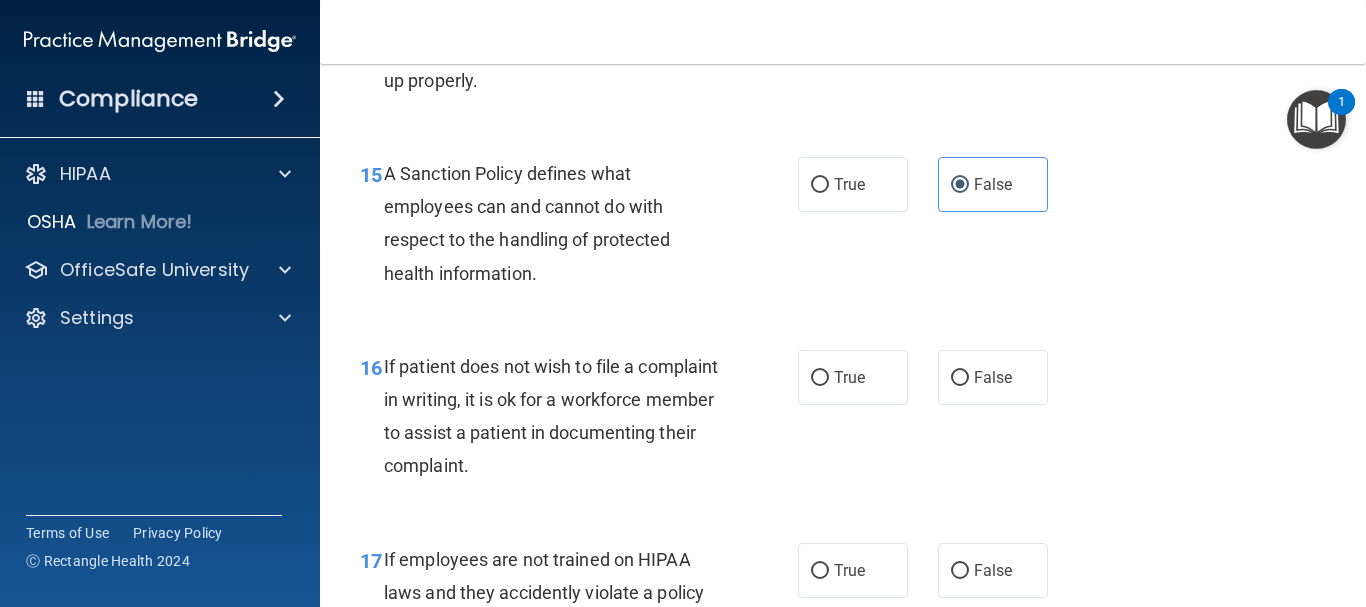 scroll, scrollTop: 3000, scrollLeft: 0, axis: vertical 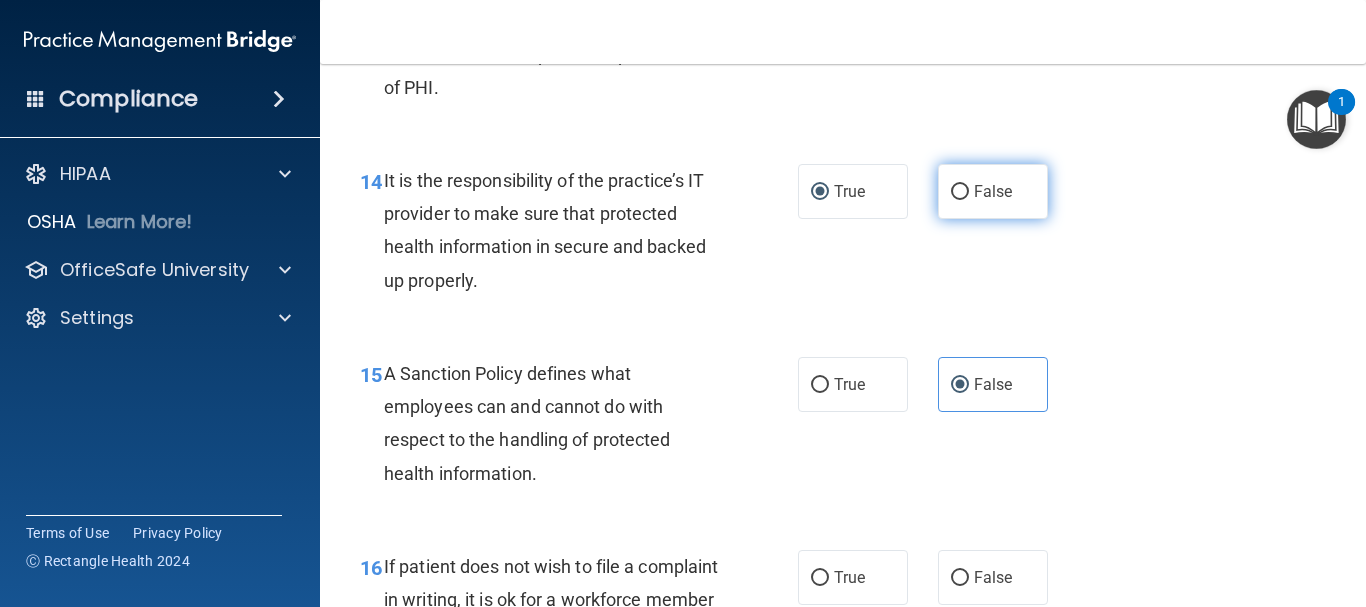 click on "False" at bounding box center (993, 191) 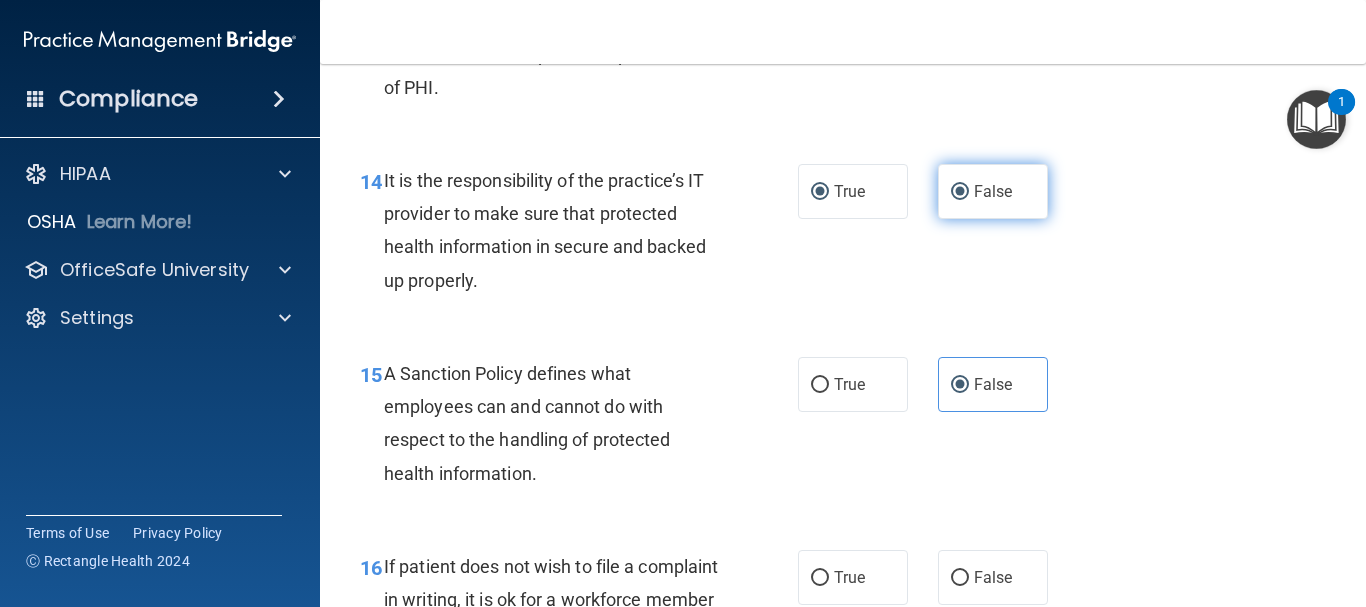 radio on "false" 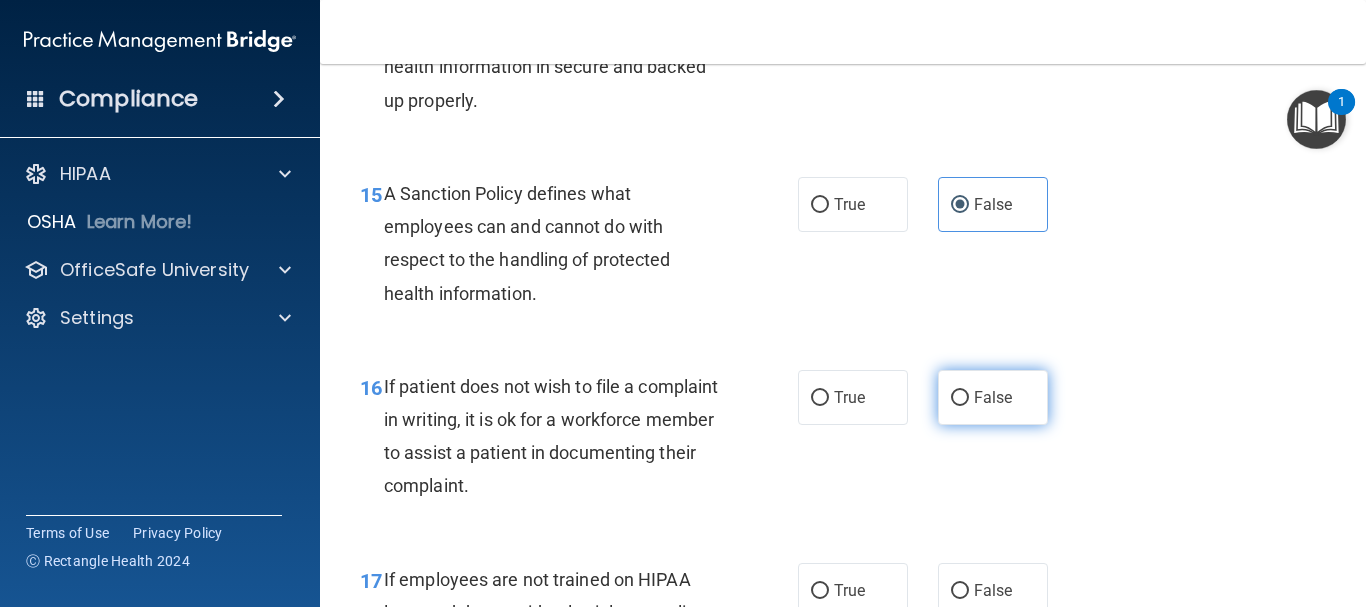 scroll, scrollTop: 3300, scrollLeft: 0, axis: vertical 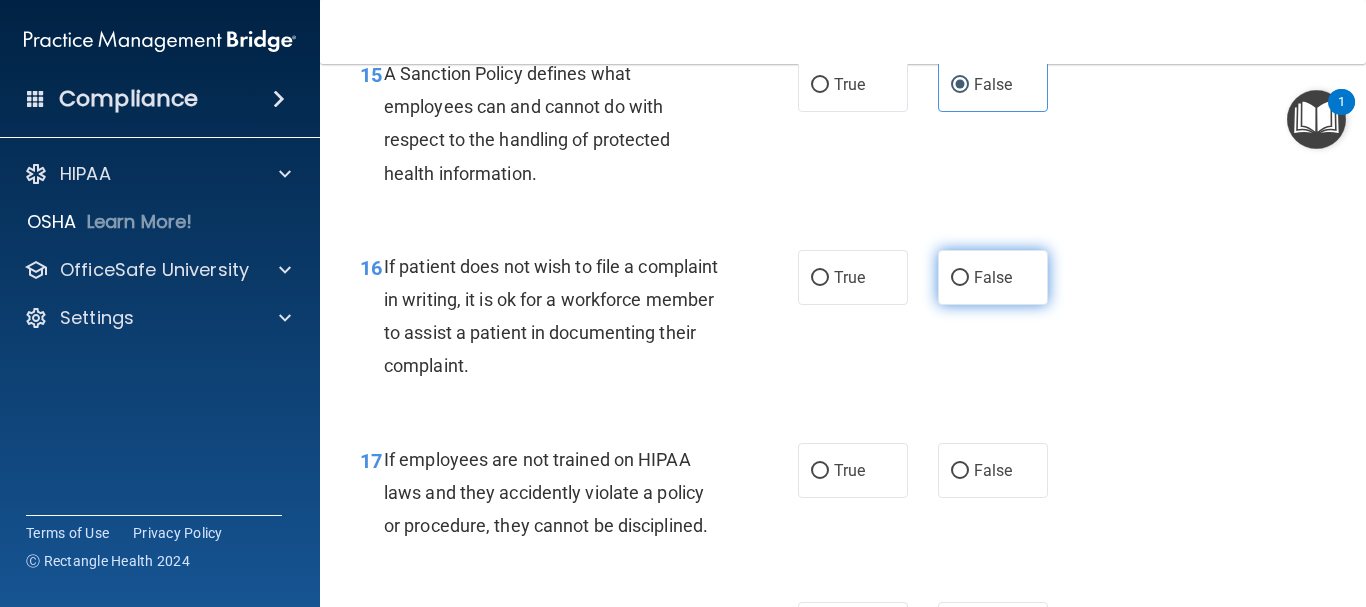 click on "False" at bounding box center (993, 277) 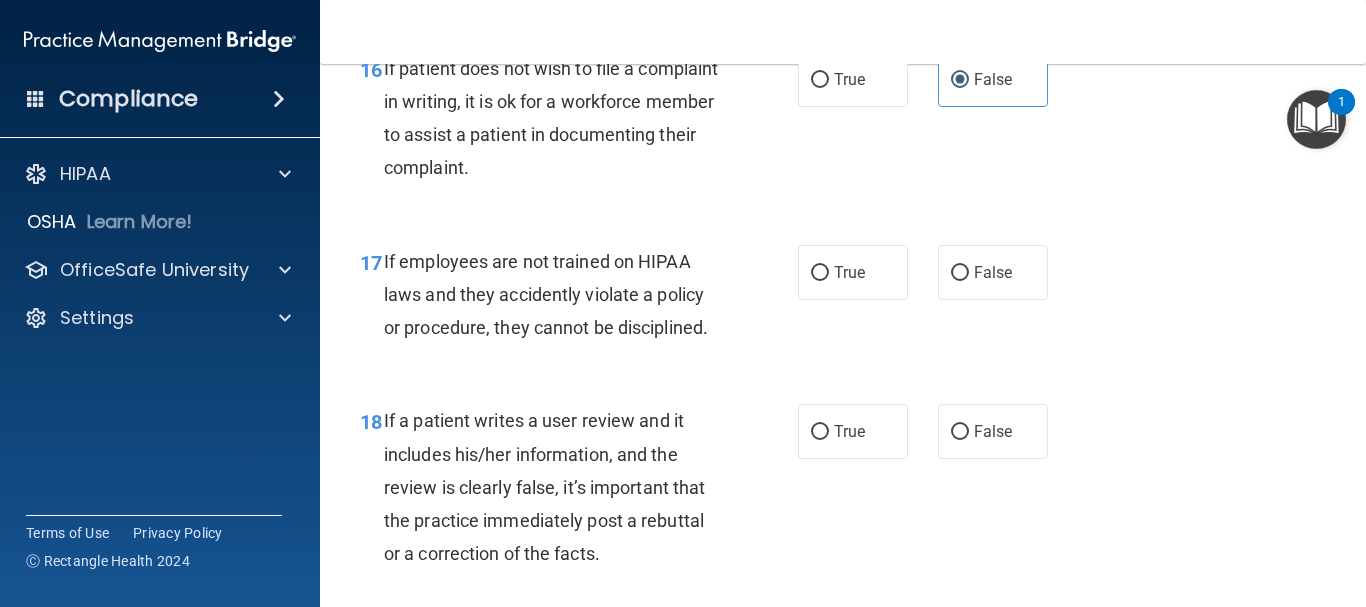 scroll, scrollTop: 3500, scrollLeft: 0, axis: vertical 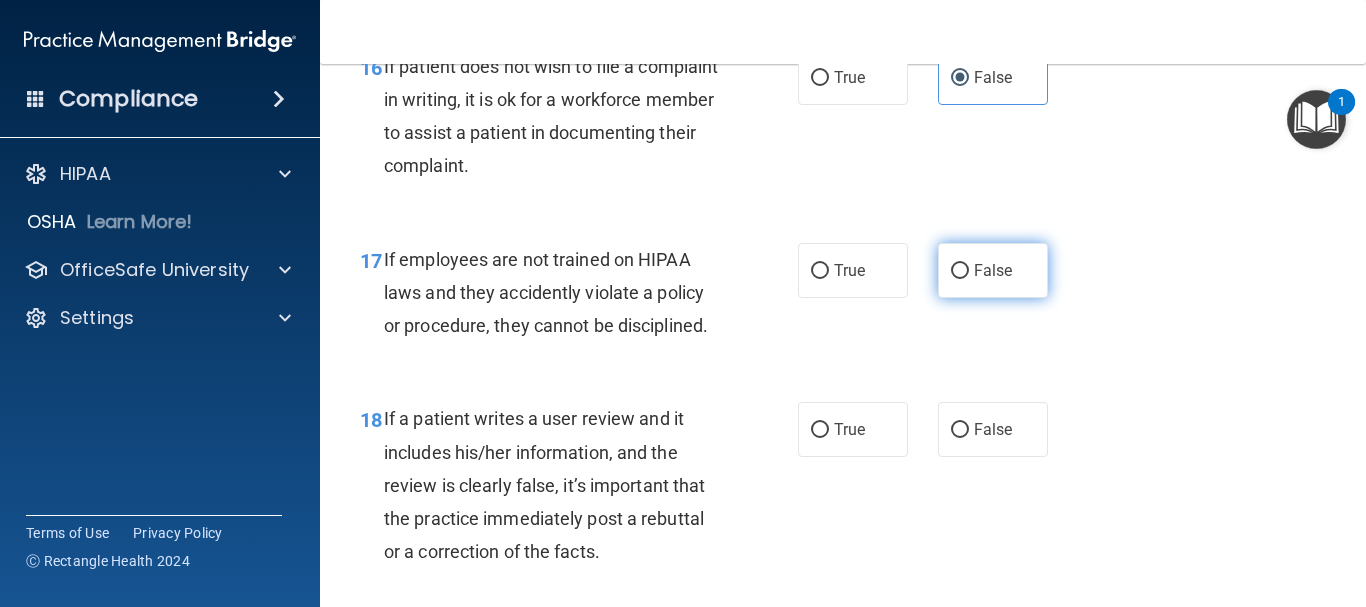 click on "False" at bounding box center [993, 270] 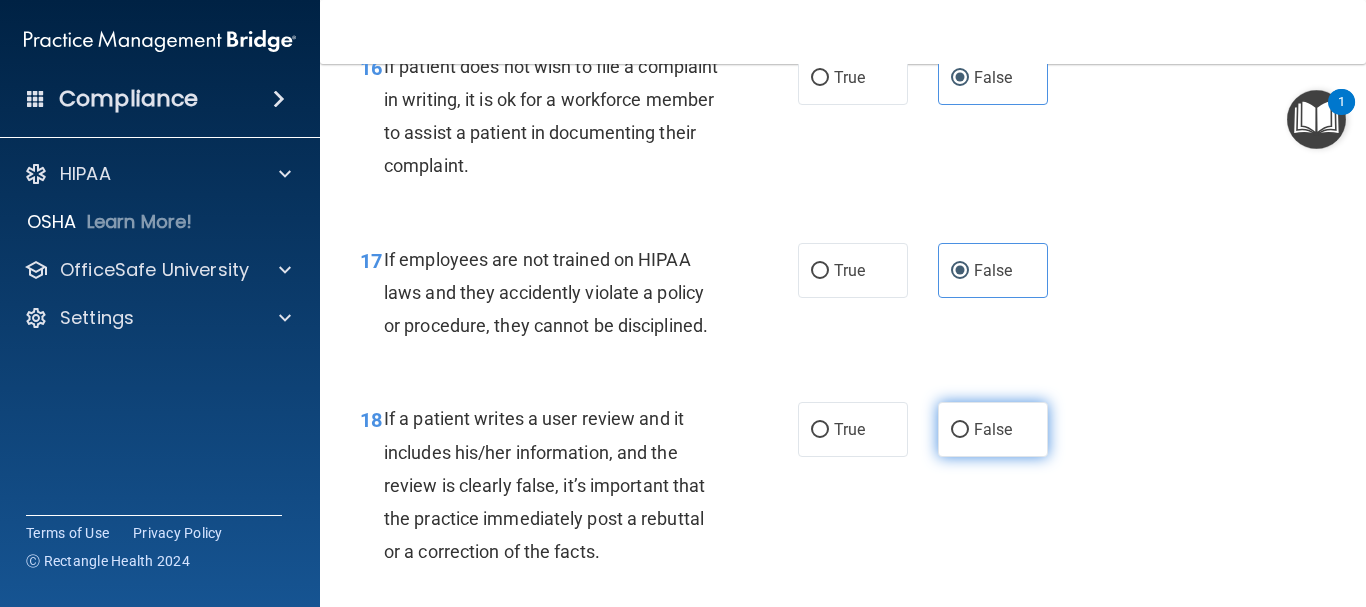 click on "False" at bounding box center [993, 429] 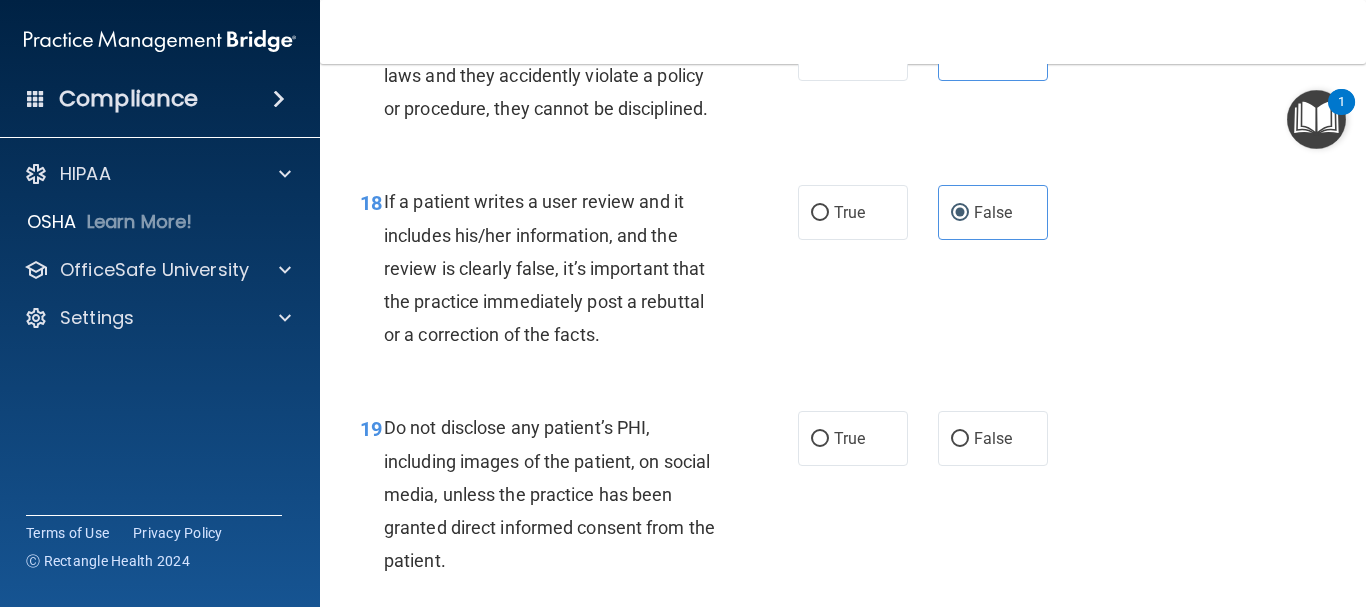 scroll, scrollTop: 3800, scrollLeft: 0, axis: vertical 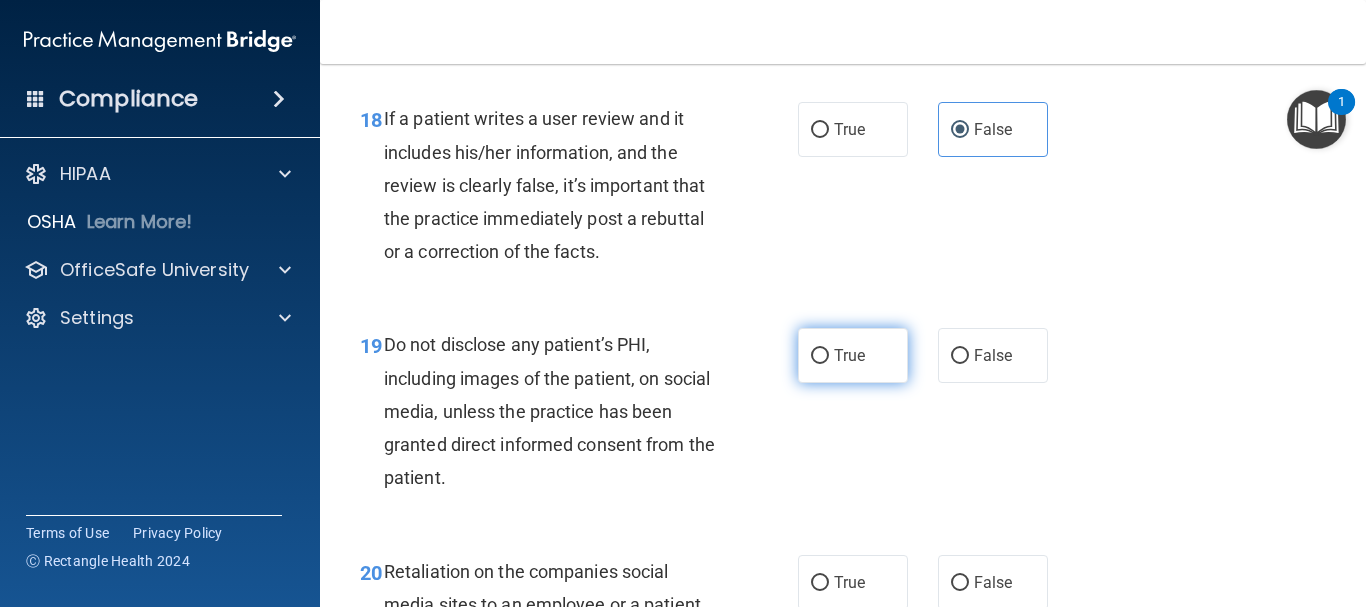 click on "True" at bounding box center (853, 355) 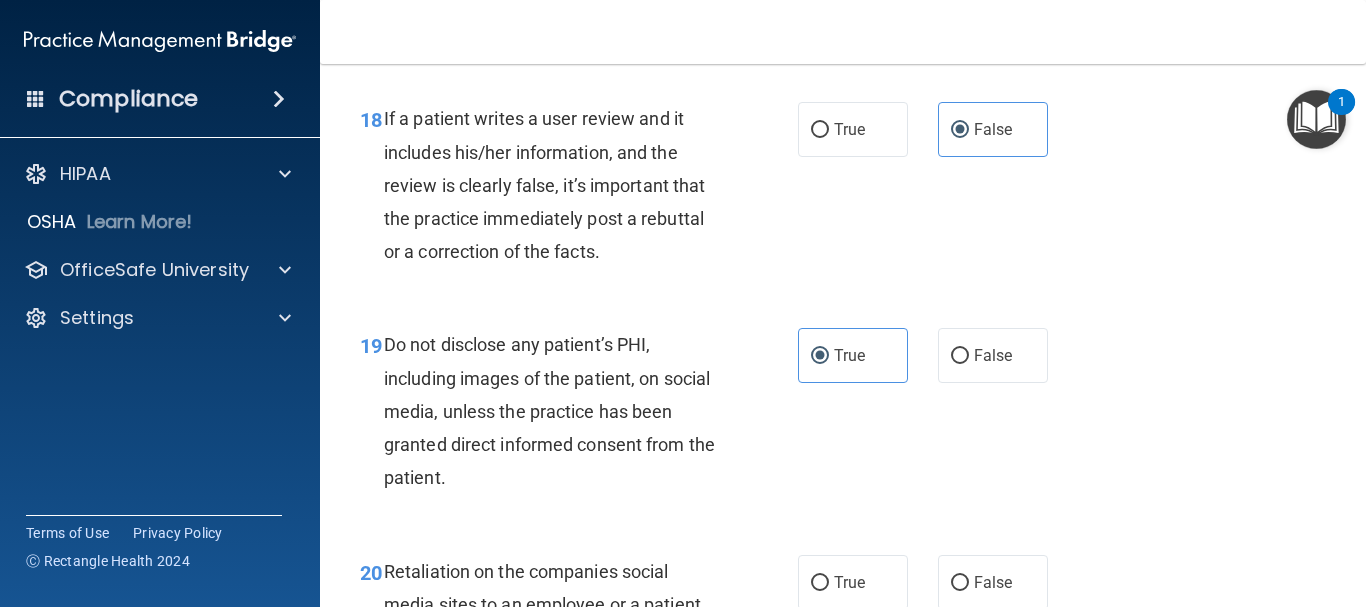 scroll, scrollTop: 4100, scrollLeft: 0, axis: vertical 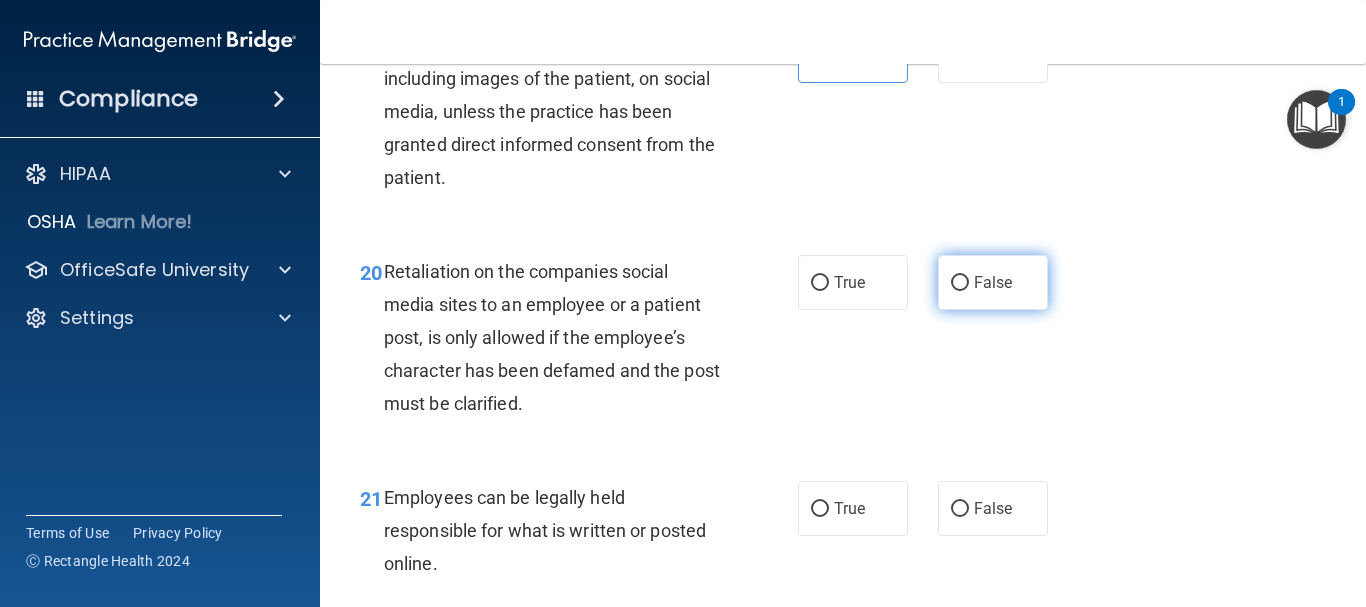 click on "False" at bounding box center [993, 282] 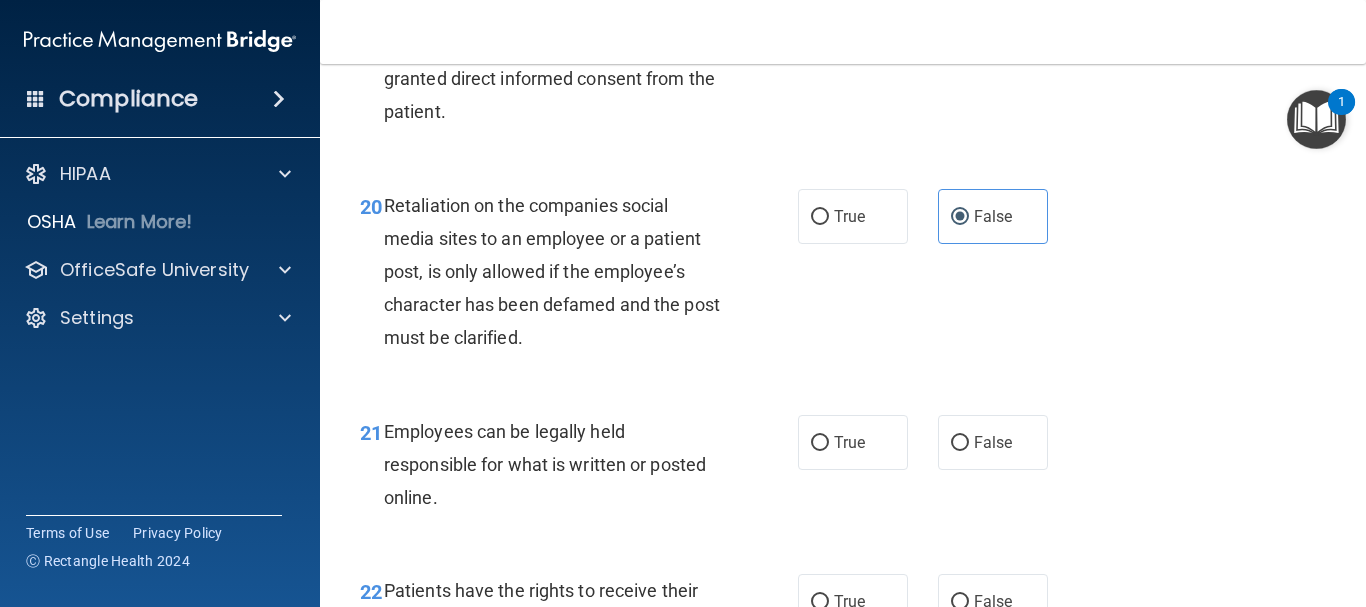 scroll, scrollTop: 4300, scrollLeft: 0, axis: vertical 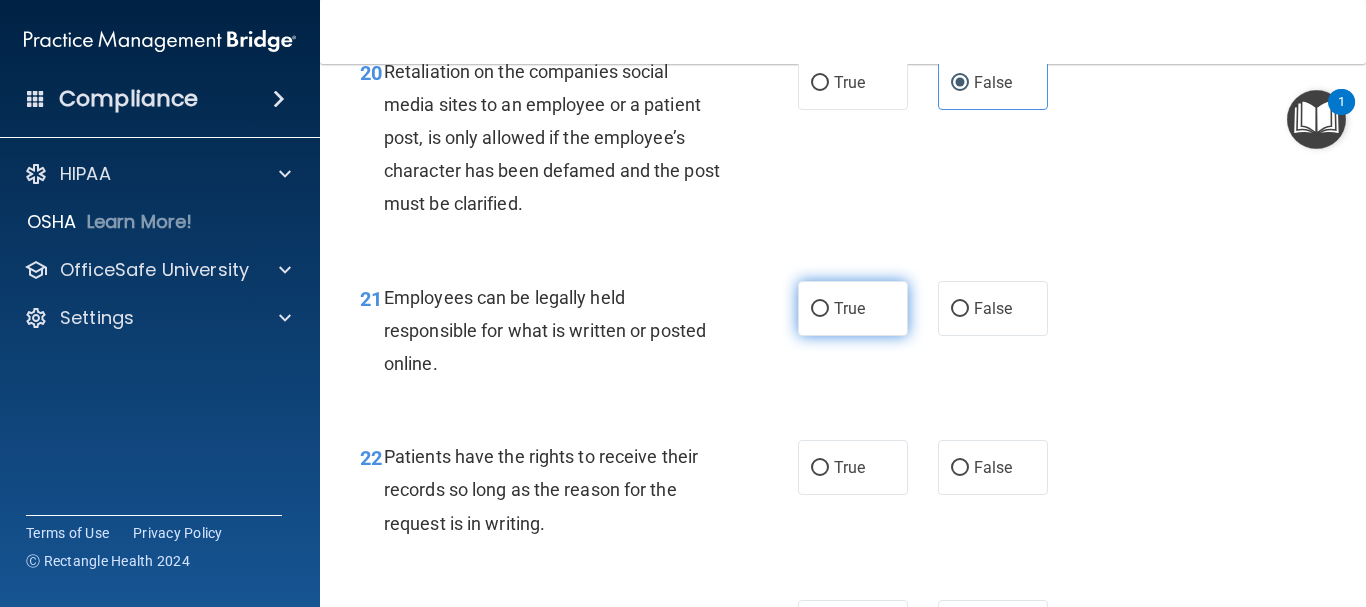 click on "True" at bounding box center (853, 308) 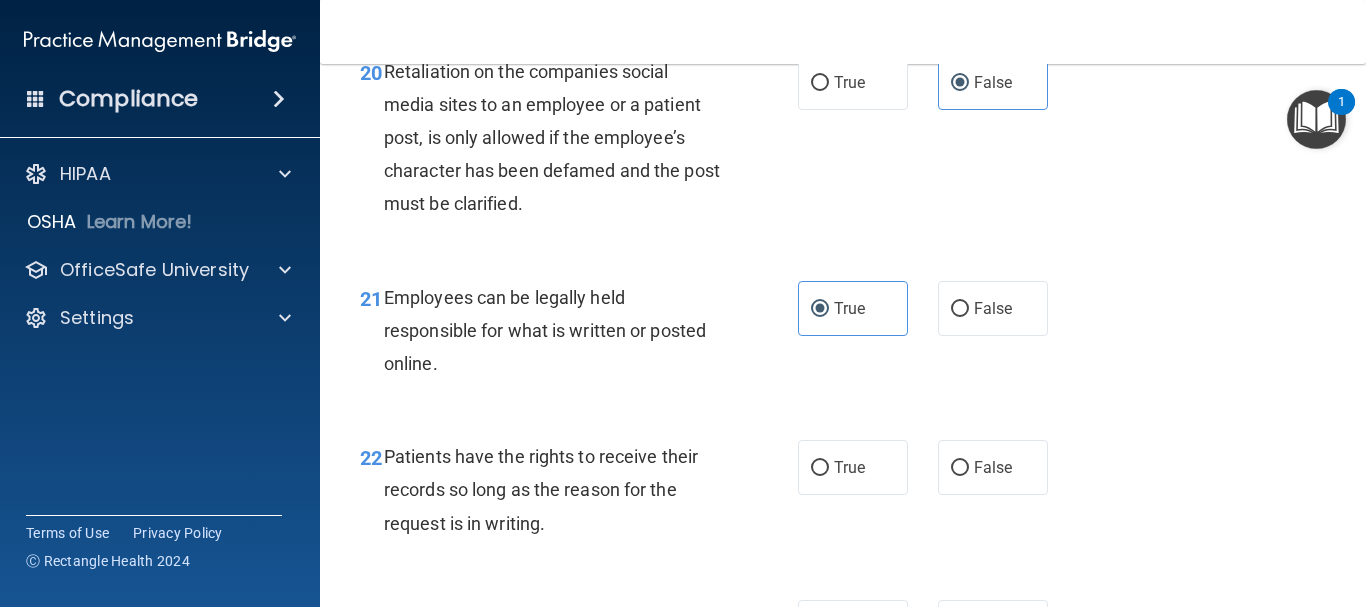 scroll, scrollTop: 4500, scrollLeft: 0, axis: vertical 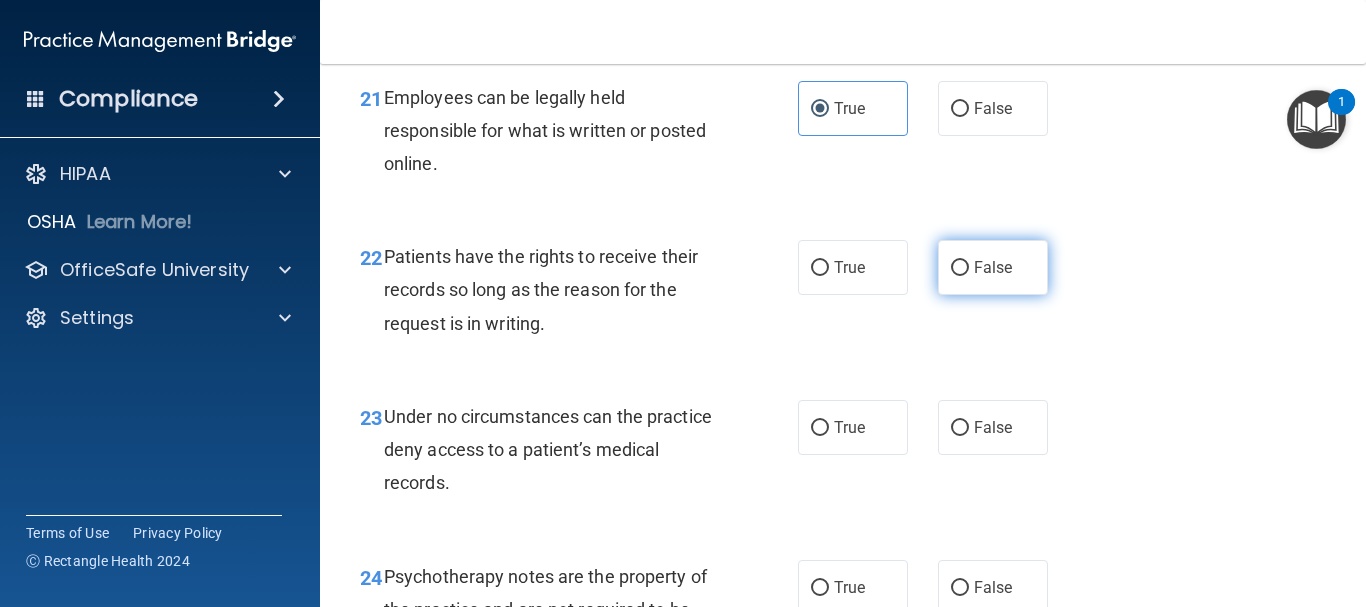 click on "False" at bounding box center [993, 267] 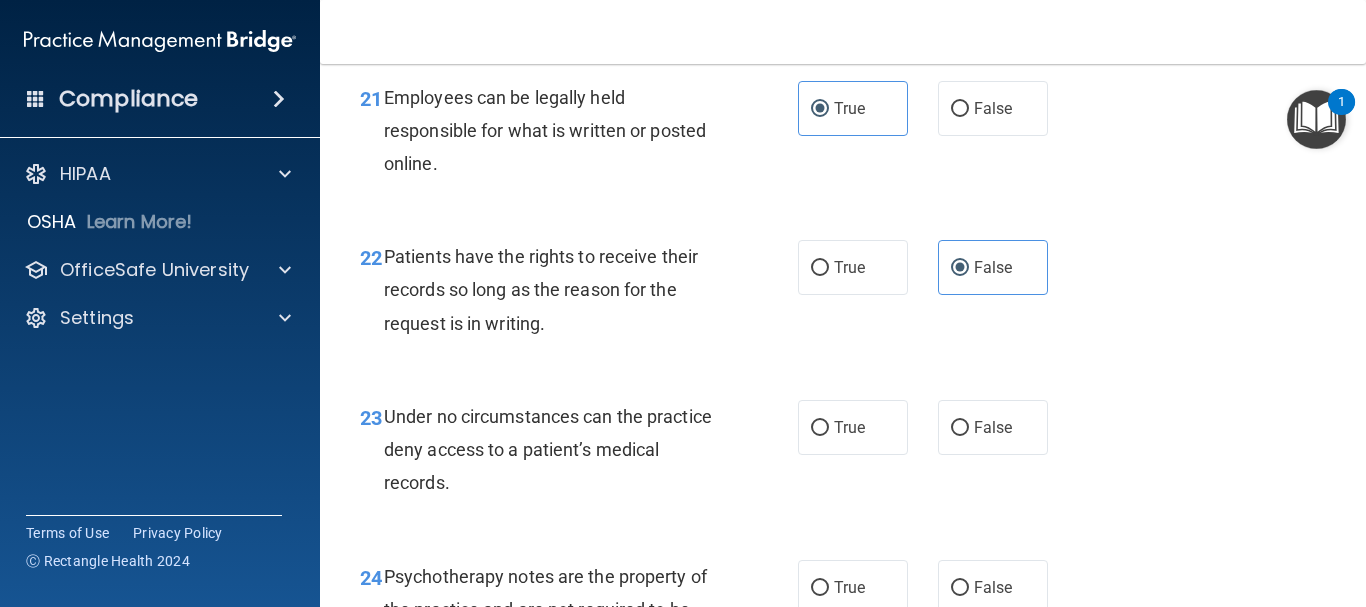 scroll, scrollTop: 4600, scrollLeft: 0, axis: vertical 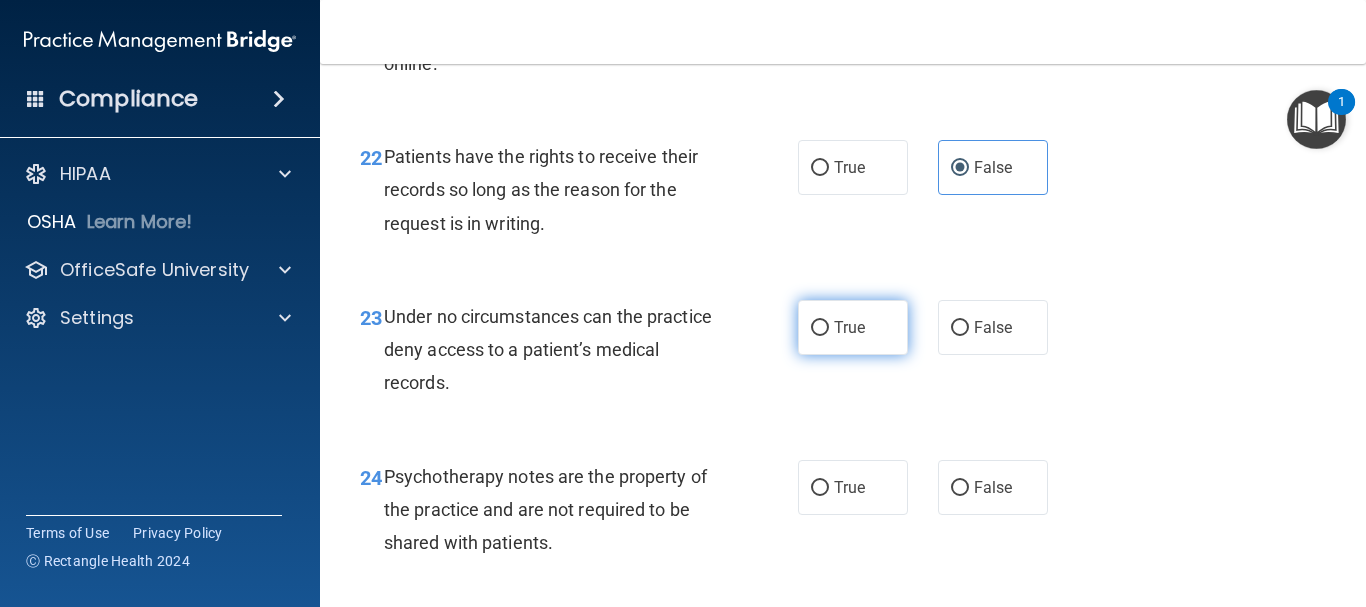 click on "True" at bounding box center (849, 327) 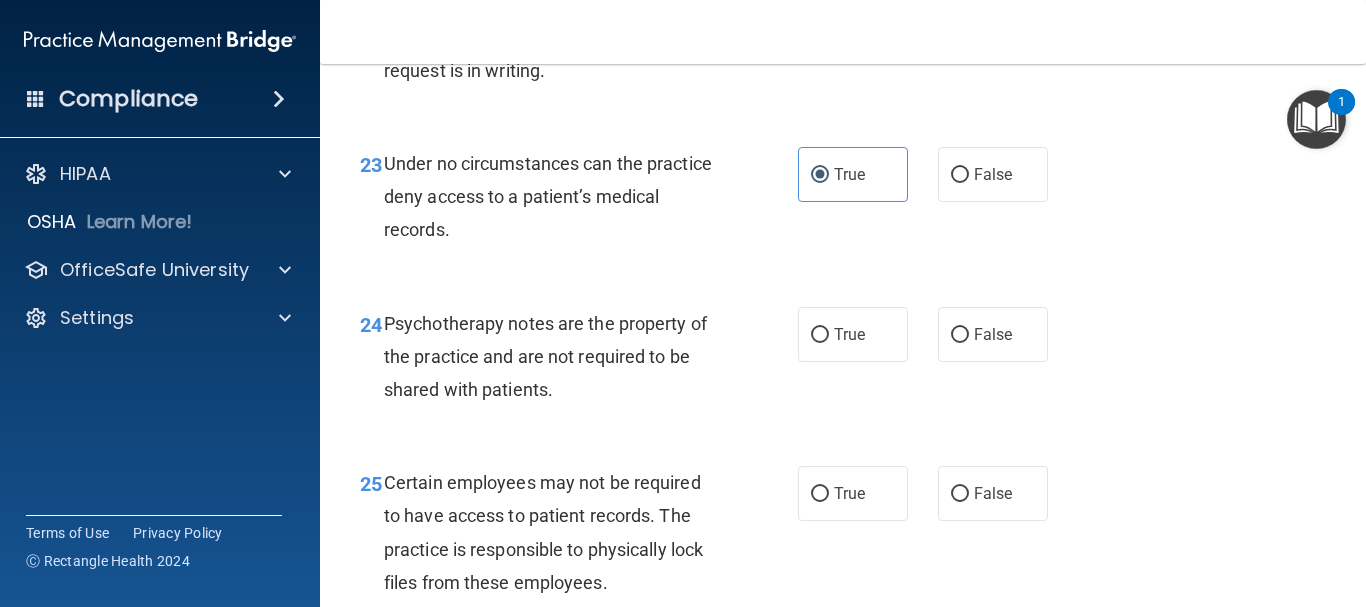 scroll, scrollTop: 4800, scrollLeft: 0, axis: vertical 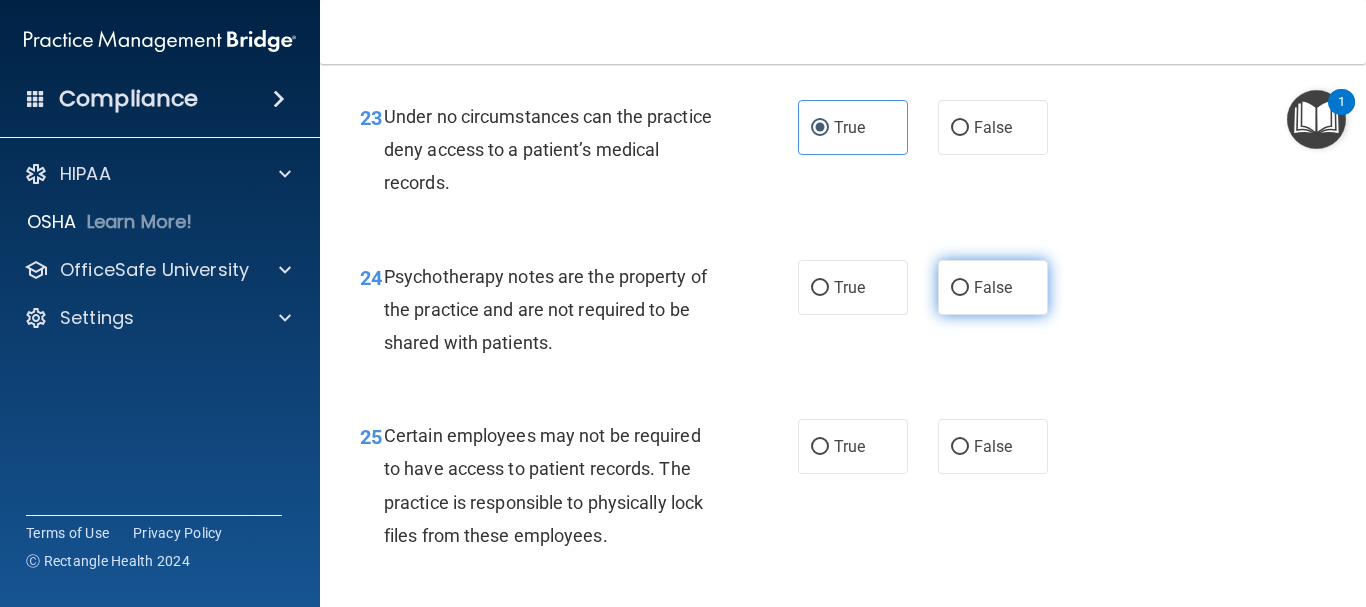 click on "False" at bounding box center [960, 288] 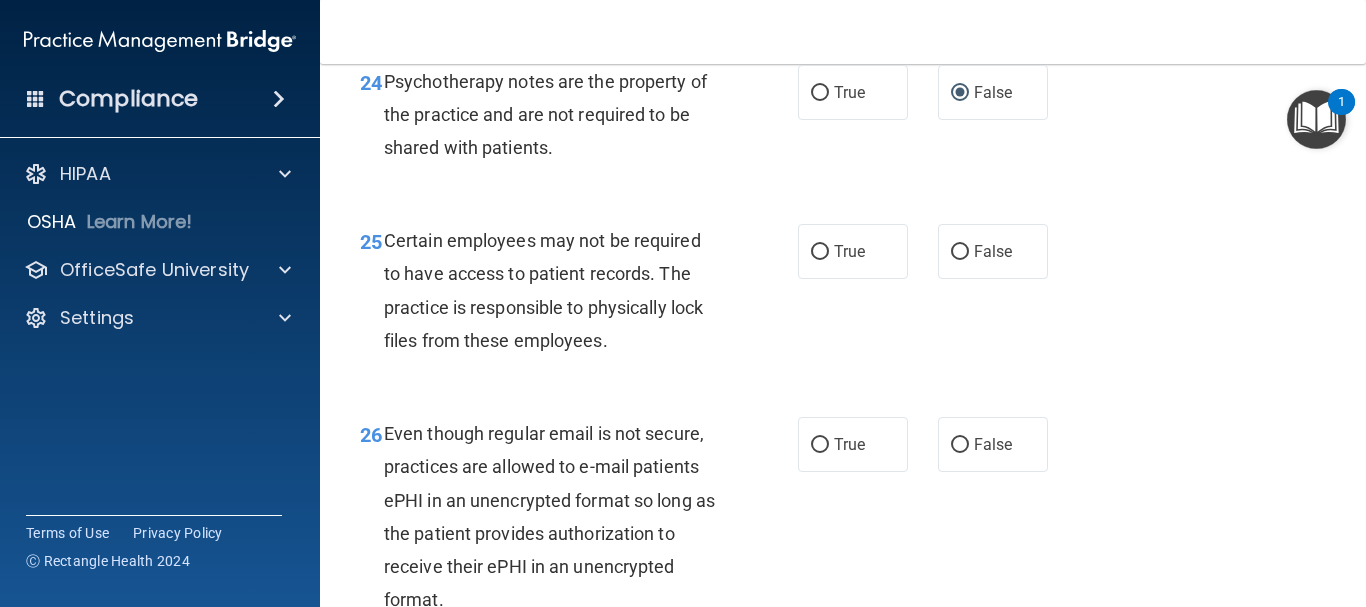 scroll, scrollTop: 5000, scrollLeft: 0, axis: vertical 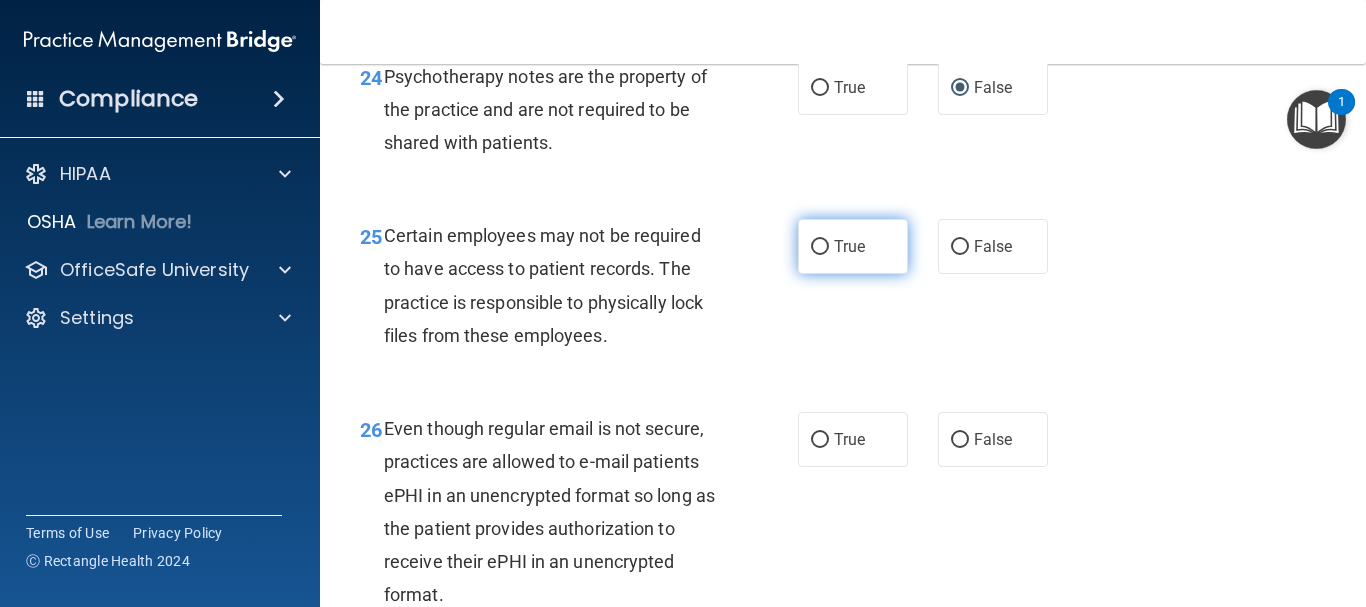 click on "True" at bounding box center (853, 246) 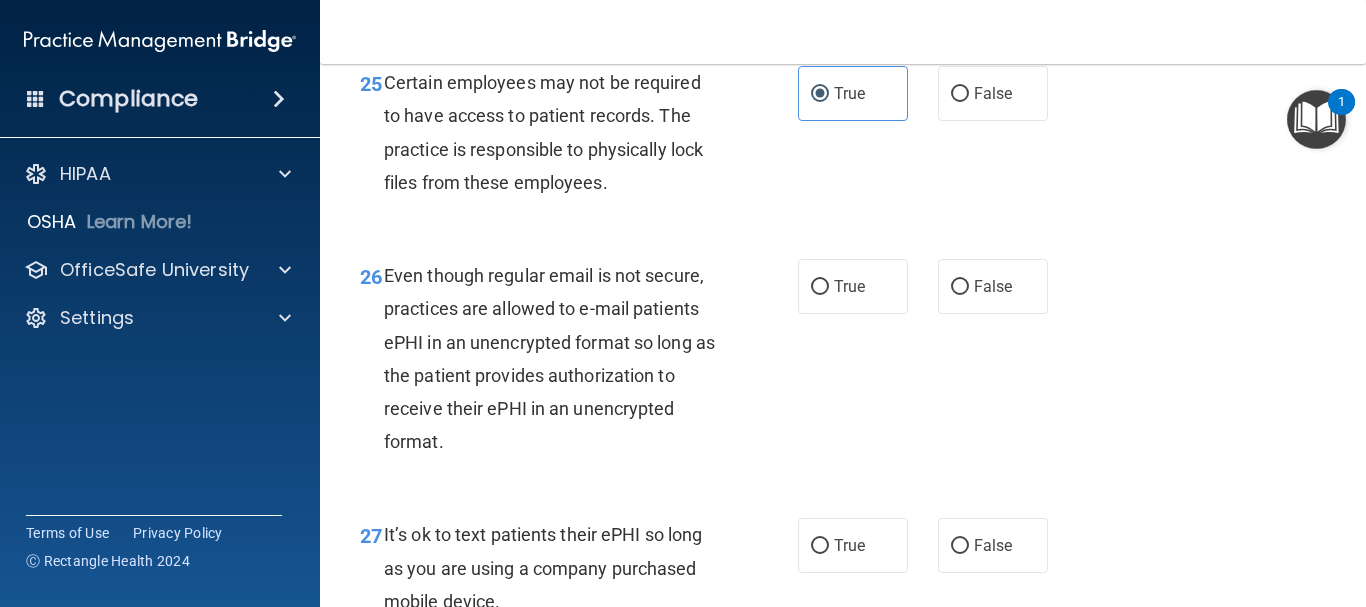 scroll, scrollTop: 5200, scrollLeft: 0, axis: vertical 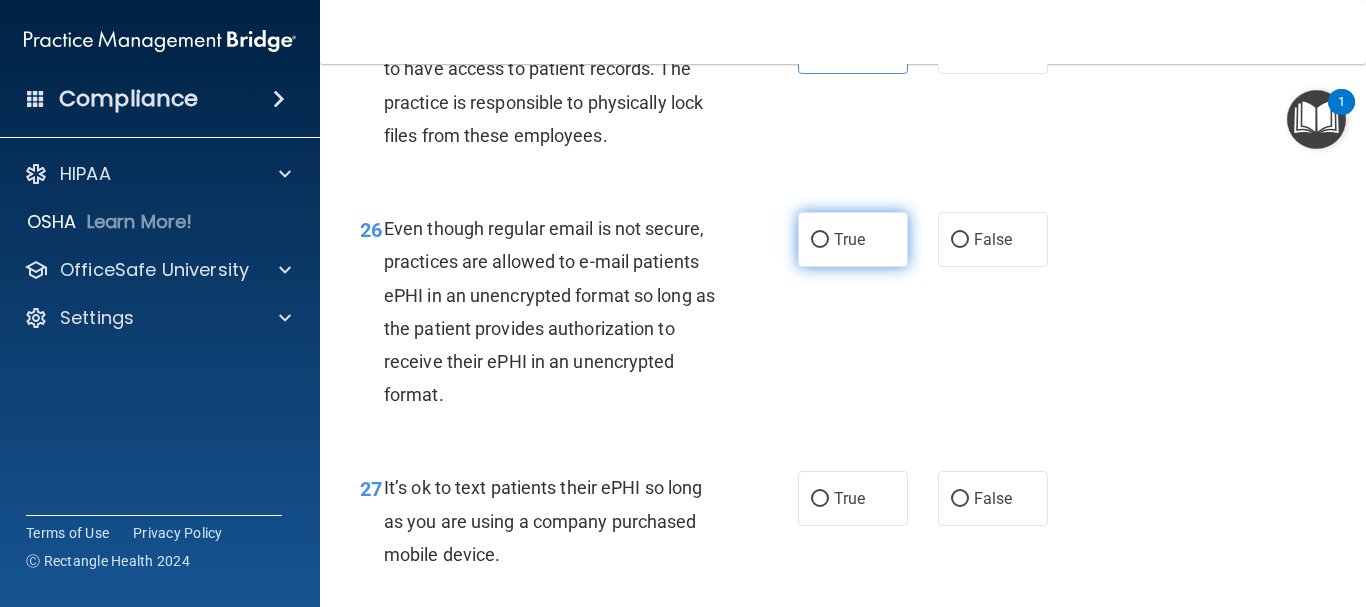 click on "True" at bounding box center (853, 239) 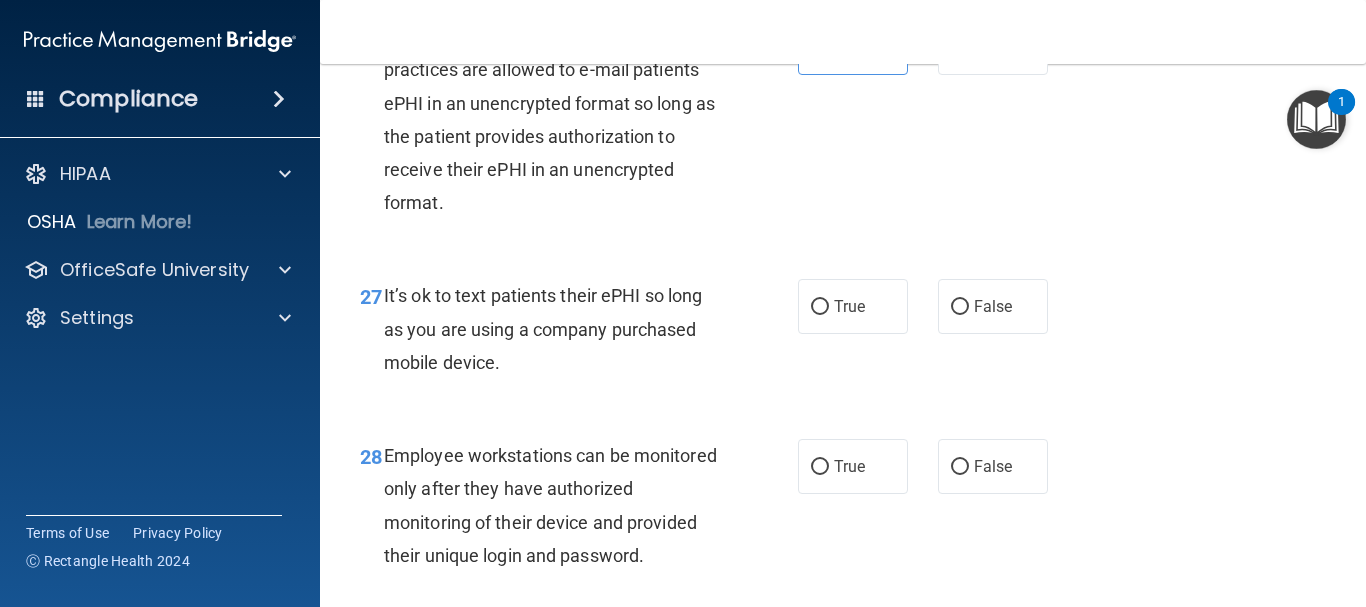 scroll, scrollTop: 5400, scrollLeft: 0, axis: vertical 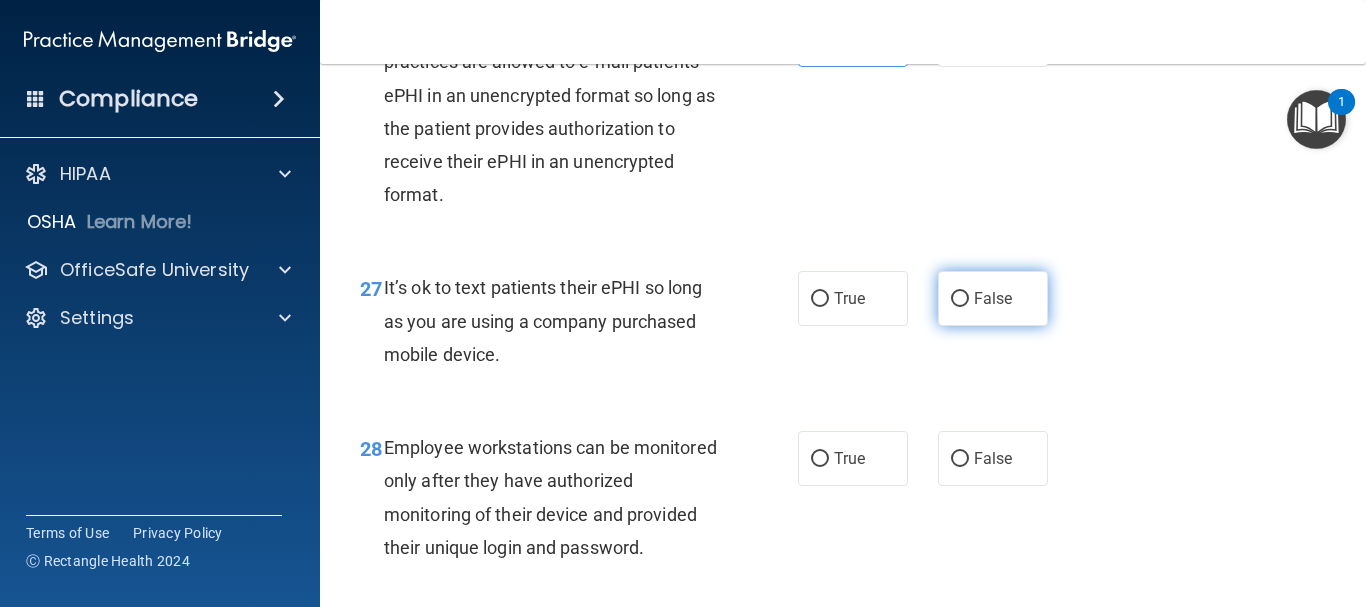 click on "False" at bounding box center [960, 299] 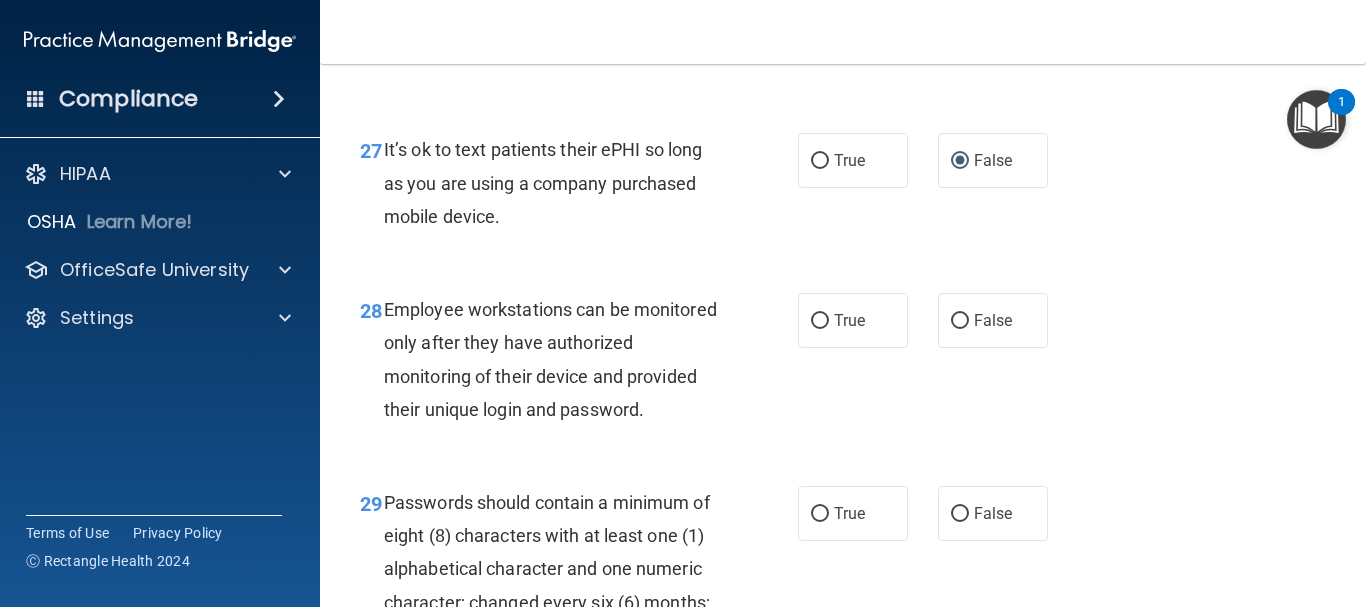 scroll, scrollTop: 5600, scrollLeft: 0, axis: vertical 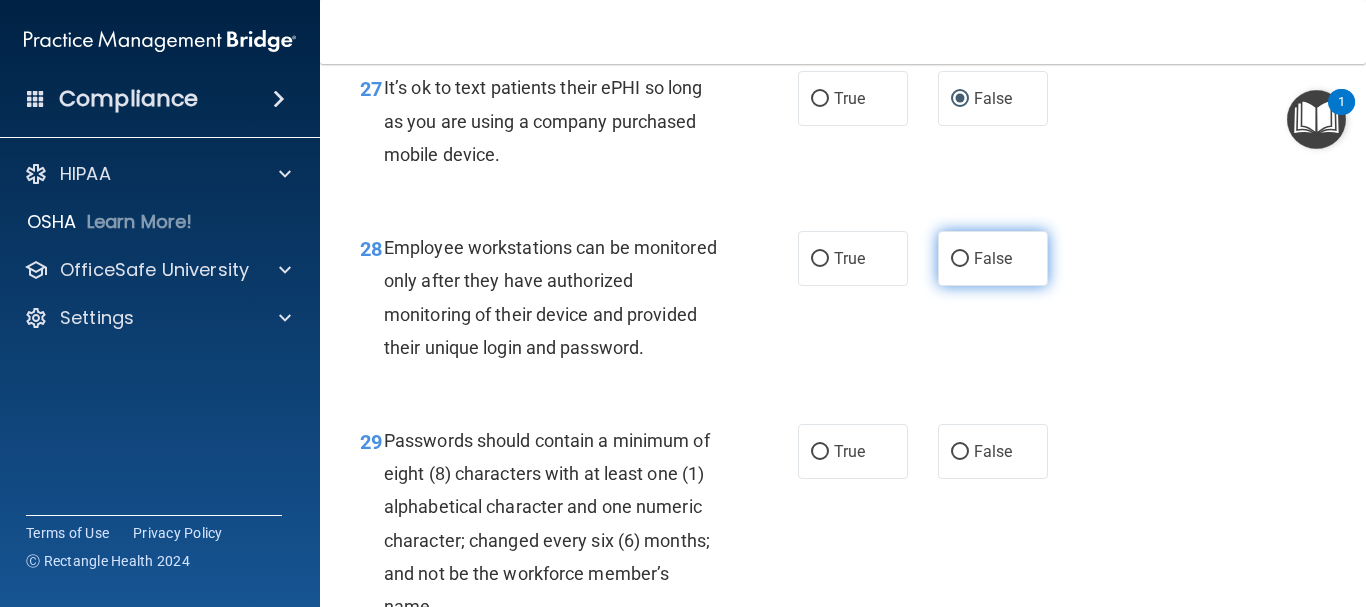click on "False" at bounding box center [993, 258] 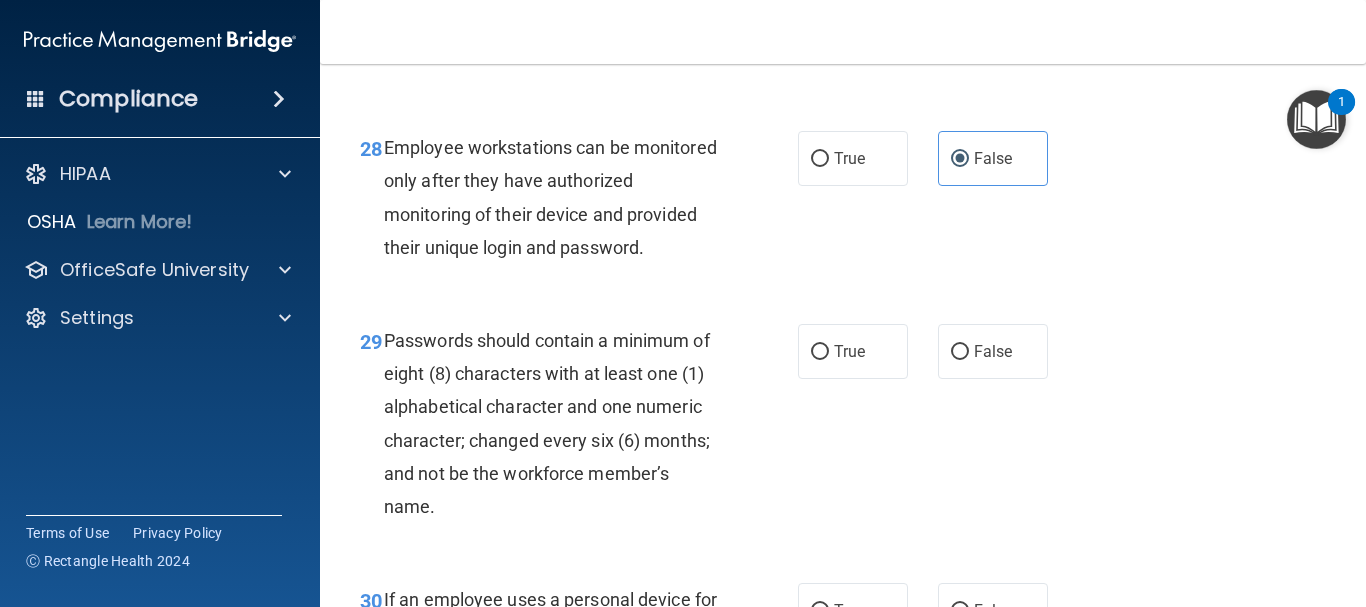 scroll, scrollTop: 5800, scrollLeft: 0, axis: vertical 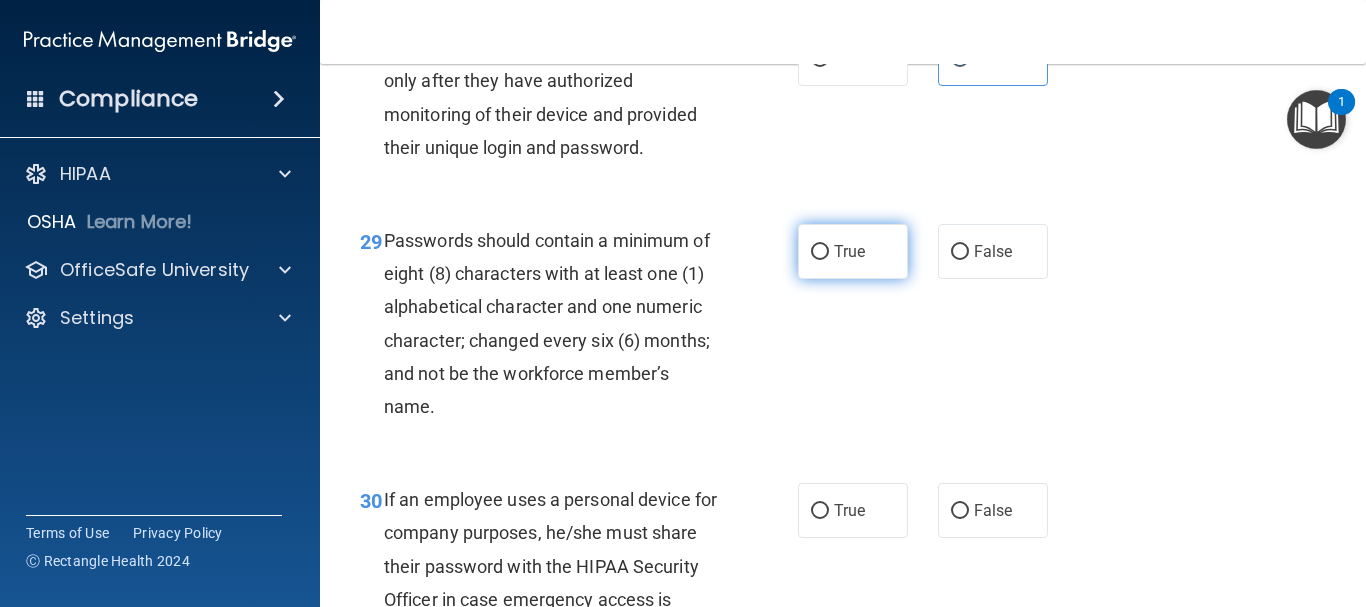 click on "True" at bounding box center (849, 251) 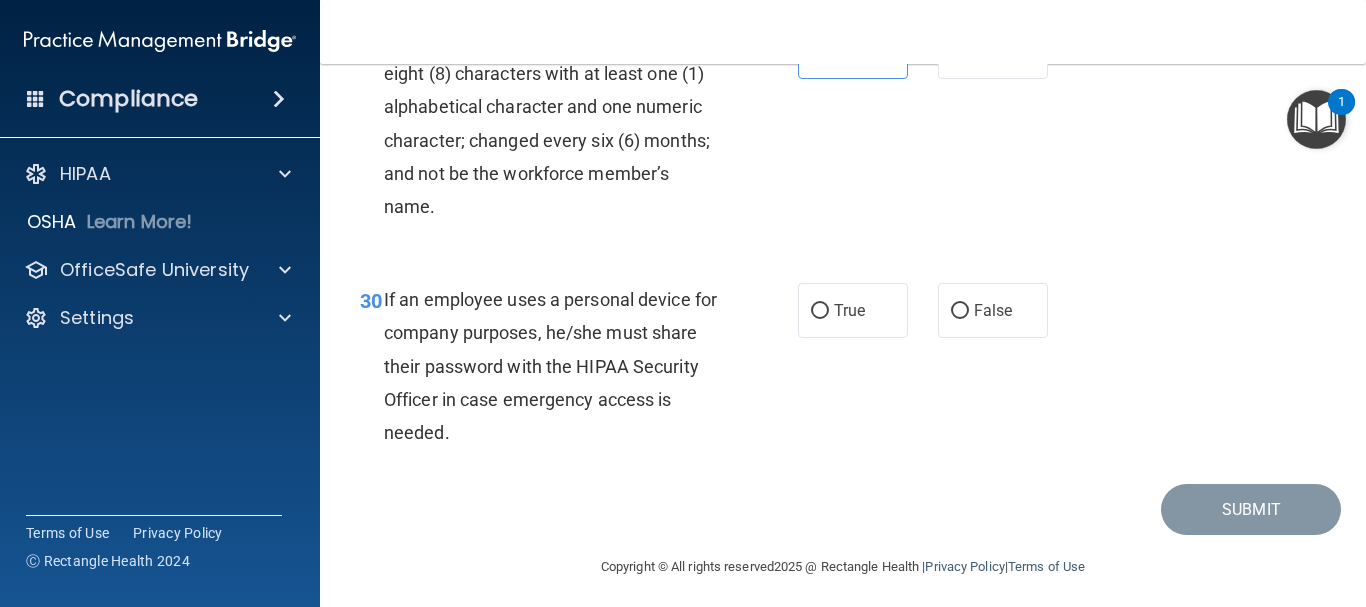 scroll, scrollTop: 6074, scrollLeft: 0, axis: vertical 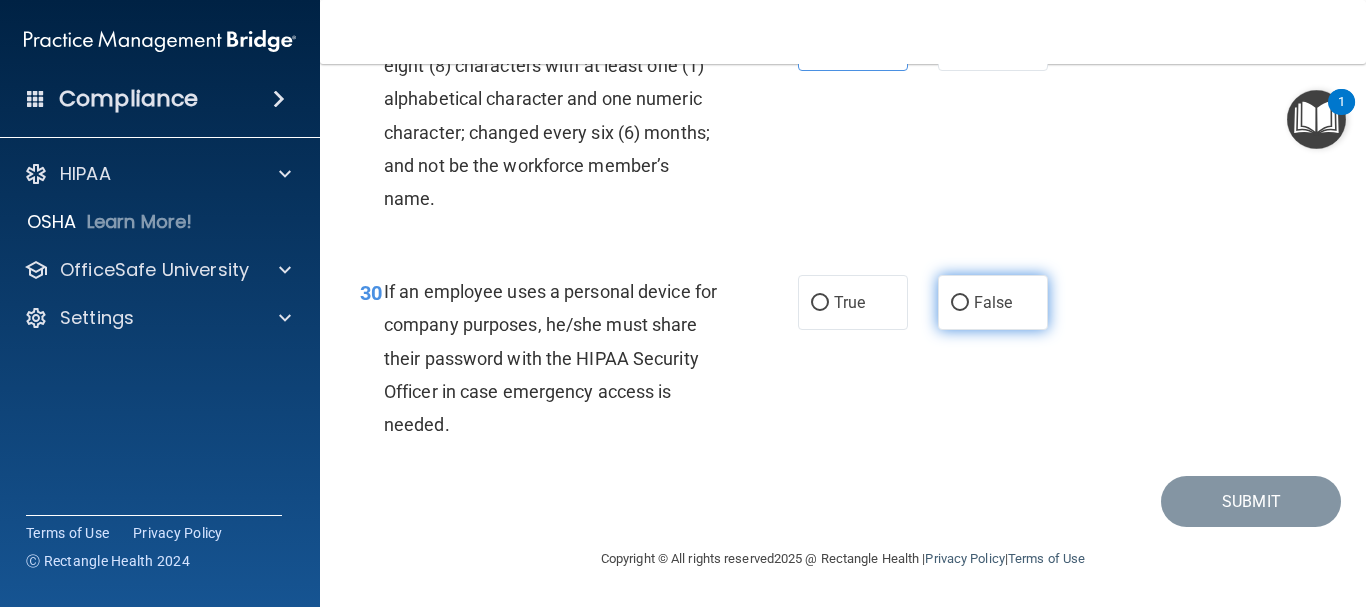 click on "False" at bounding box center (993, 302) 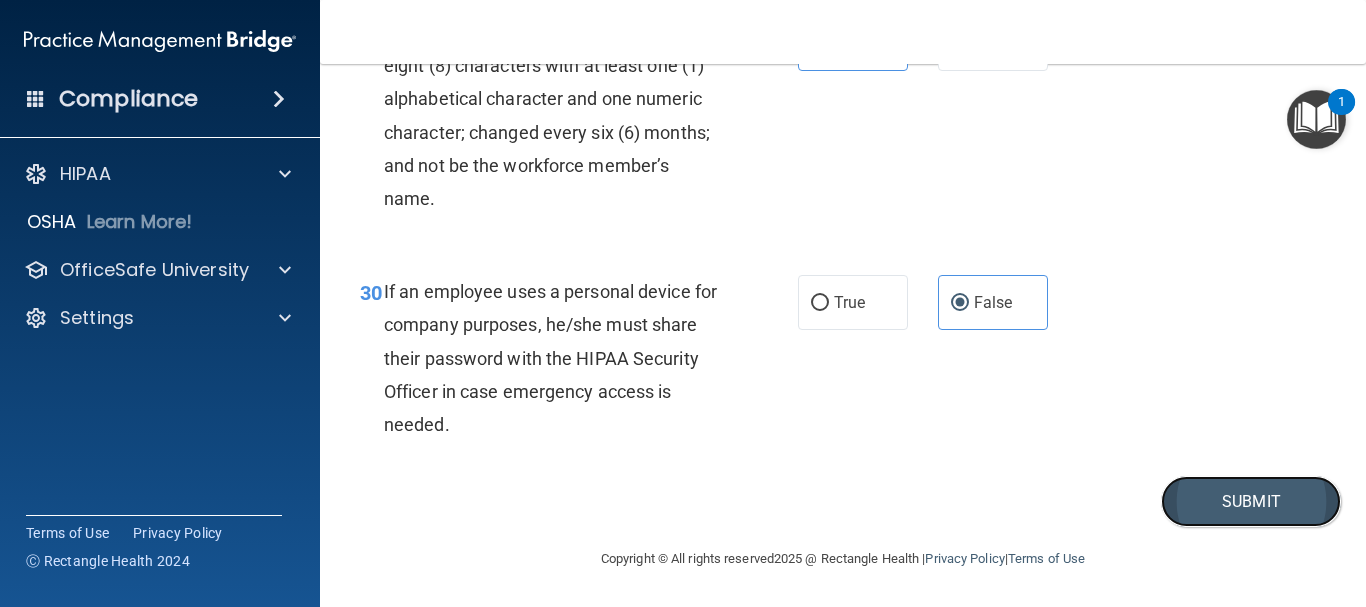 click on "Submit" at bounding box center (1251, 501) 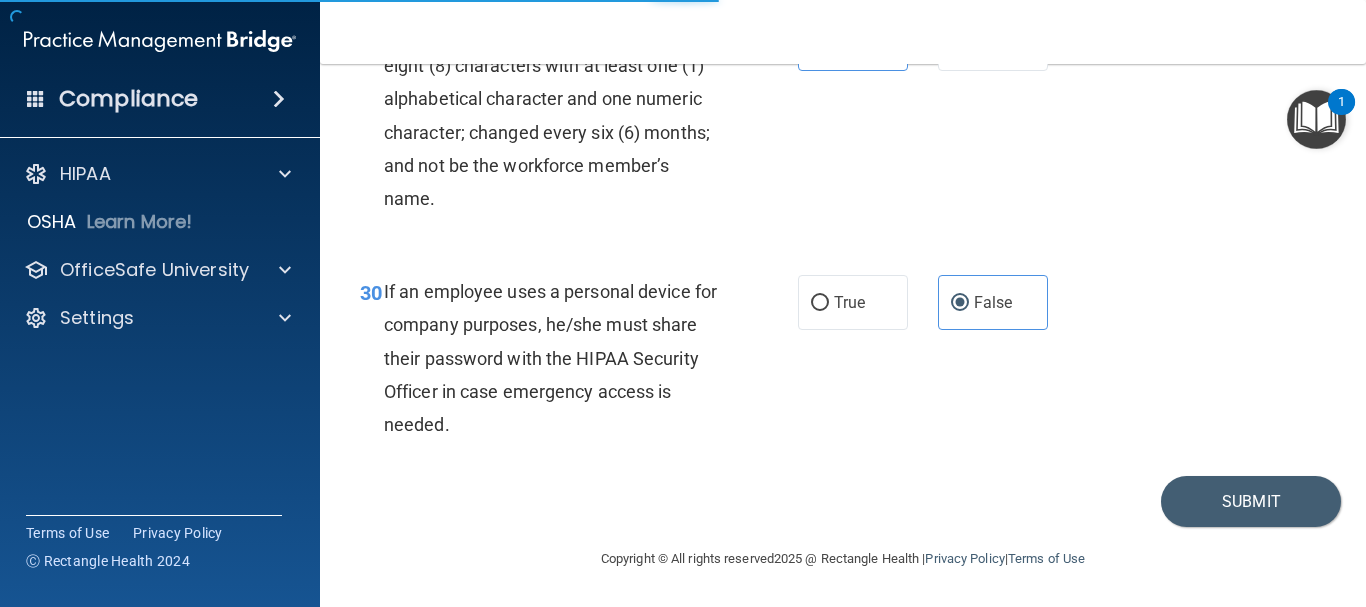scroll, scrollTop: 0, scrollLeft: 0, axis: both 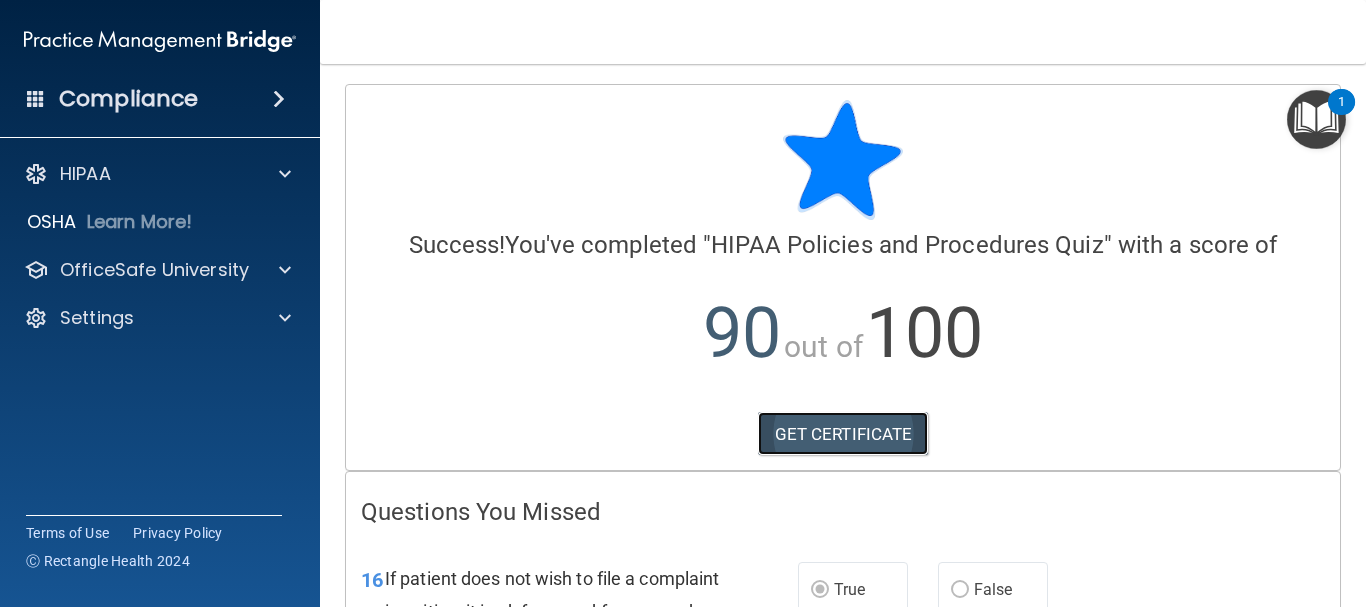 click on "GET CERTIFICATE" at bounding box center (843, 434) 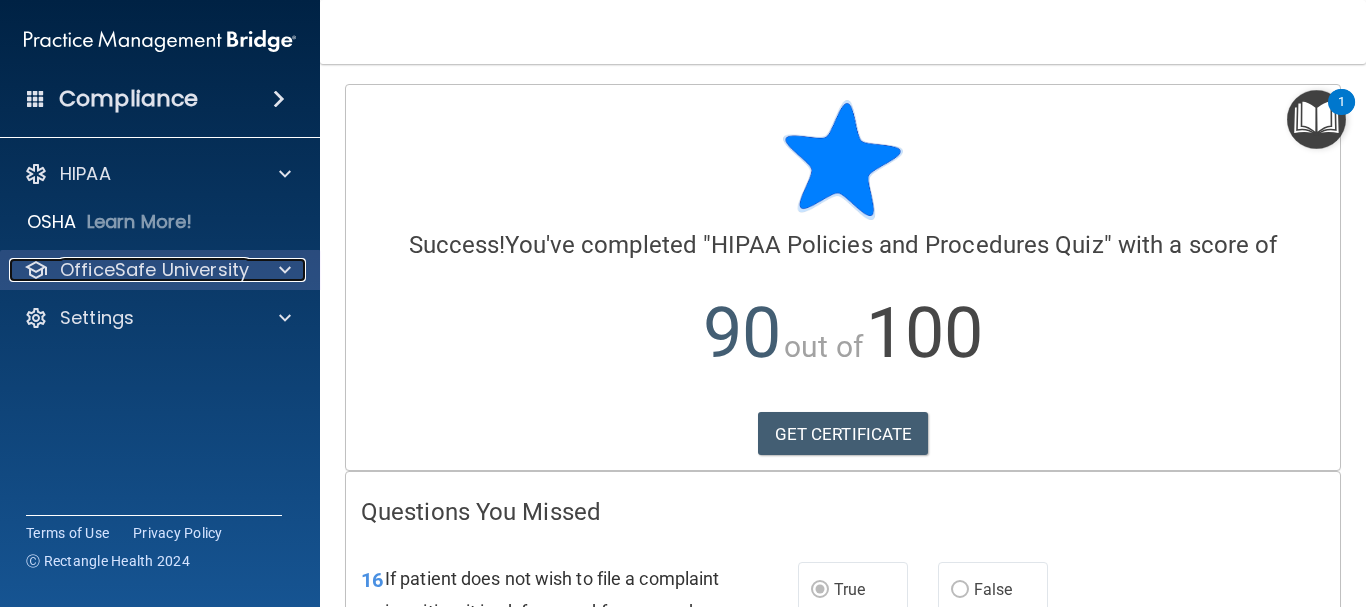 click on "OfficeSafe University" at bounding box center (154, 270) 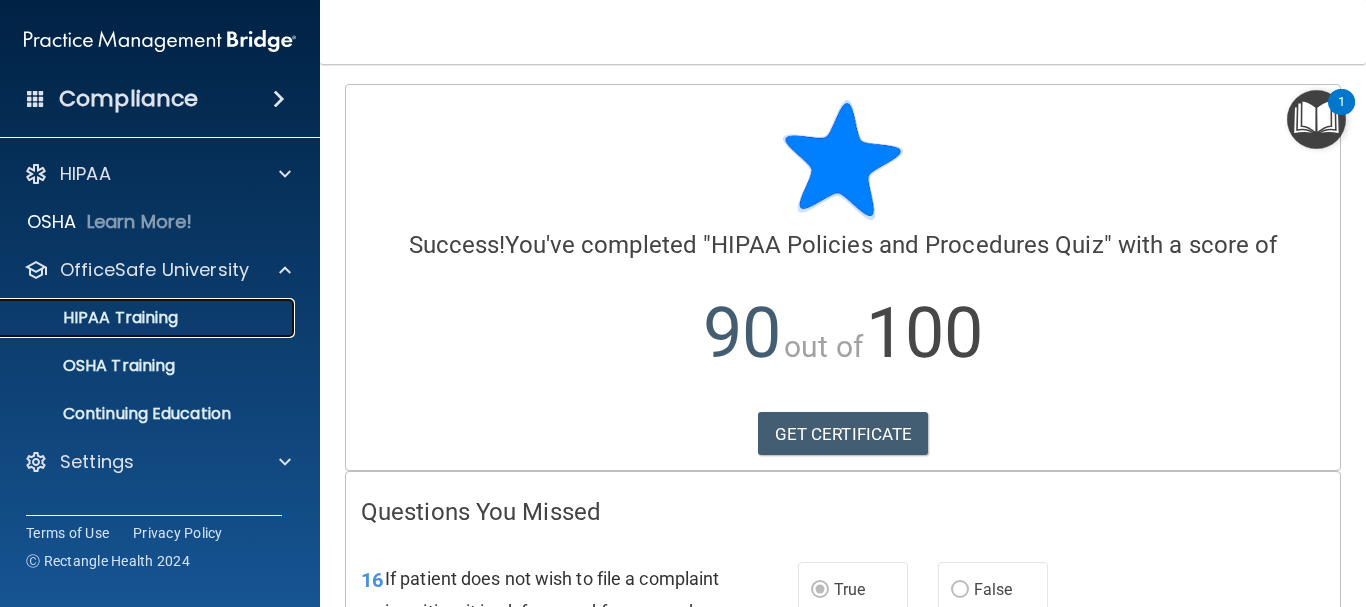 click on "HIPAA Training" at bounding box center [149, 318] 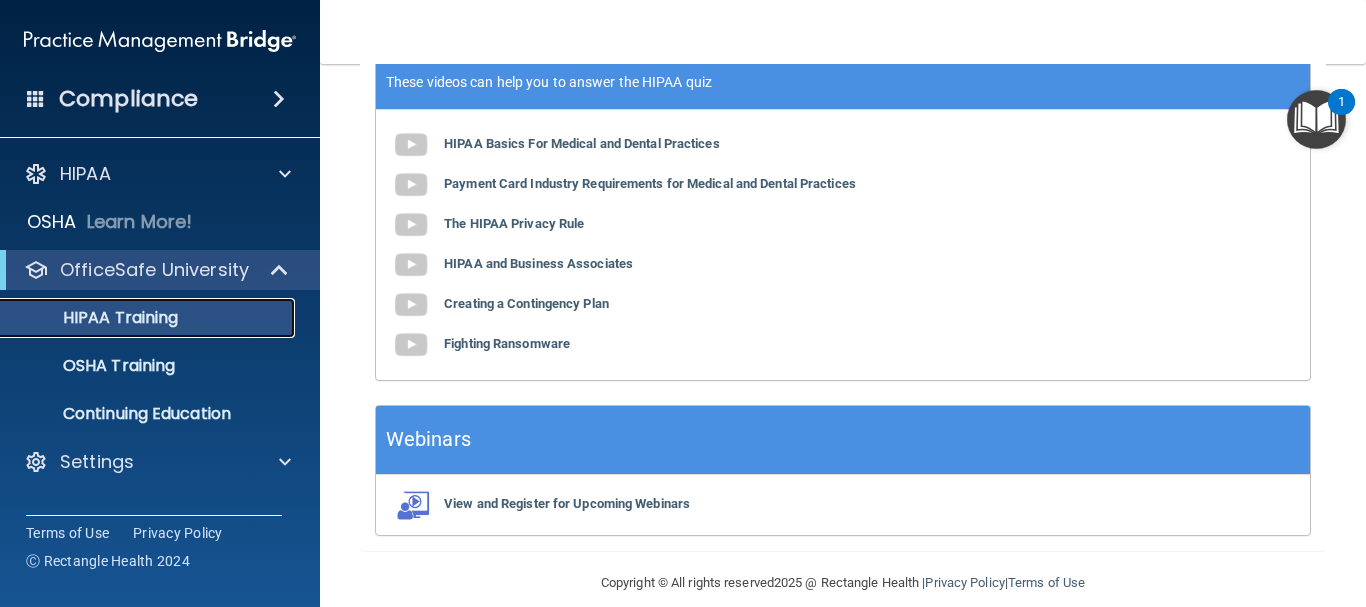 scroll, scrollTop: 0, scrollLeft: 0, axis: both 